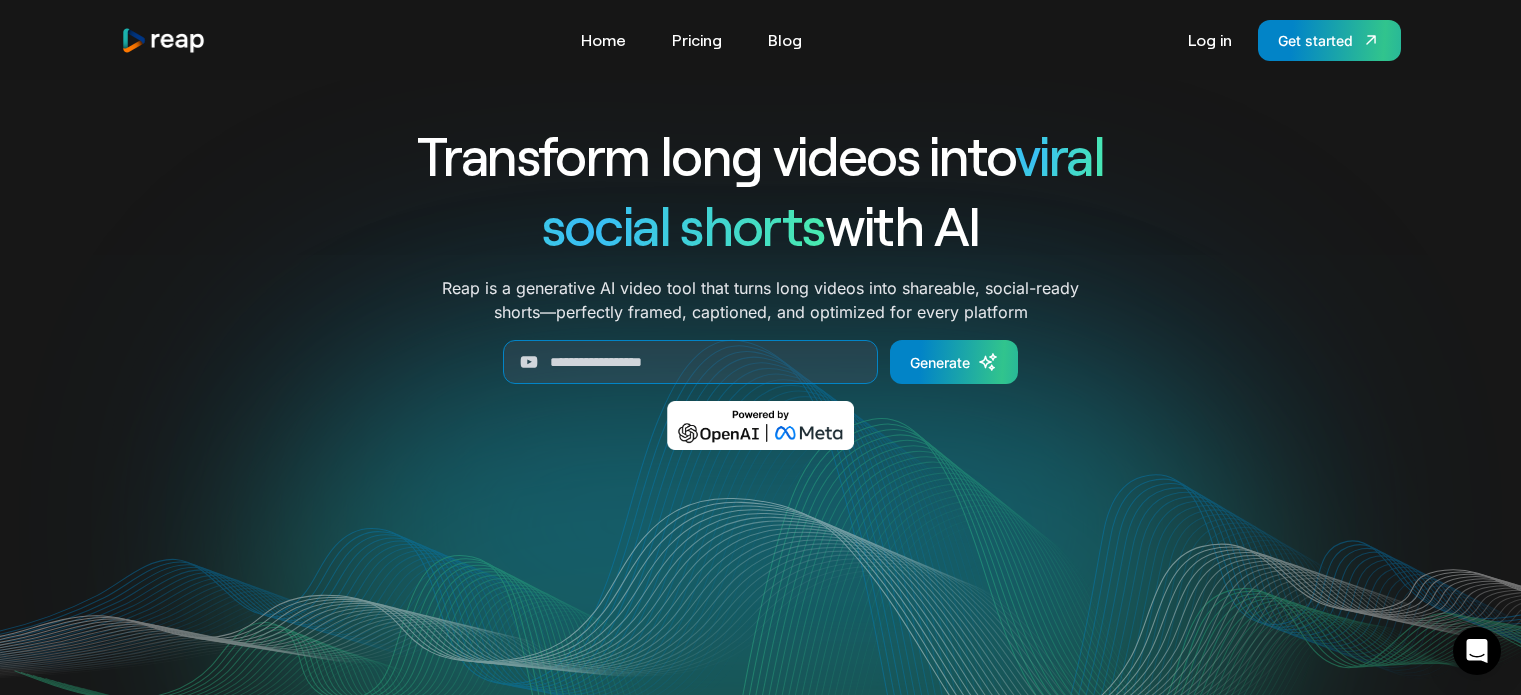 scroll, scrollTop: 0, scrollLeft: 0, axis: both 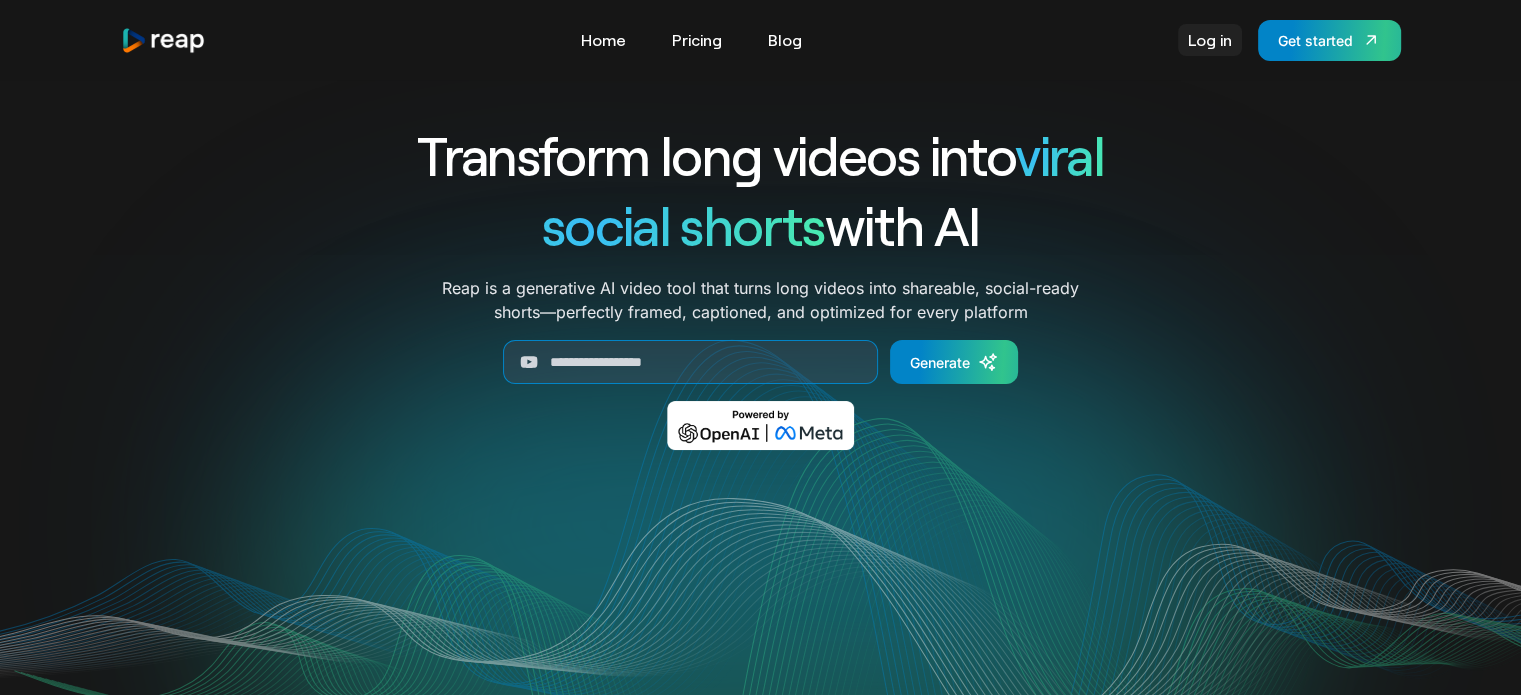 click on "Log in" at bounding box center (1210, 40) 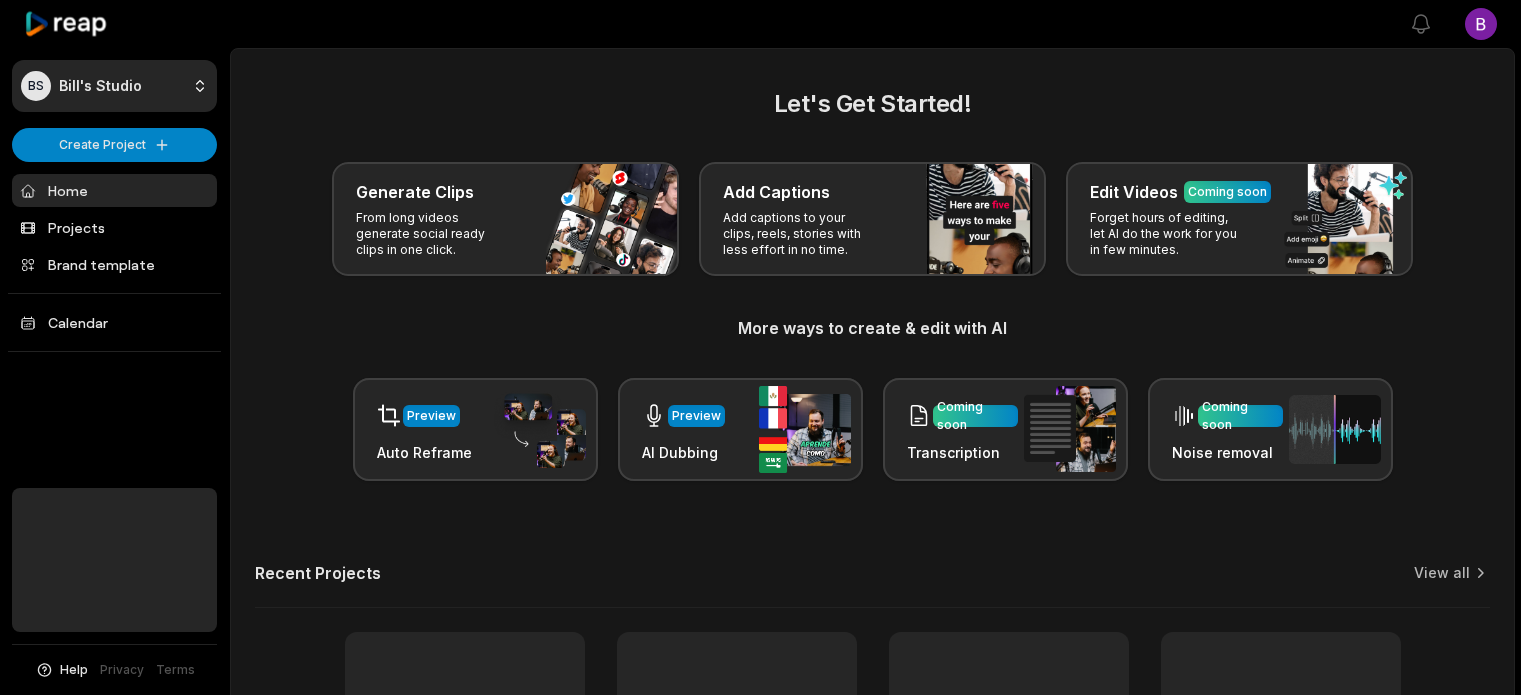 scroll, scrollTop: 0, scrollLeft: 0, axis: both 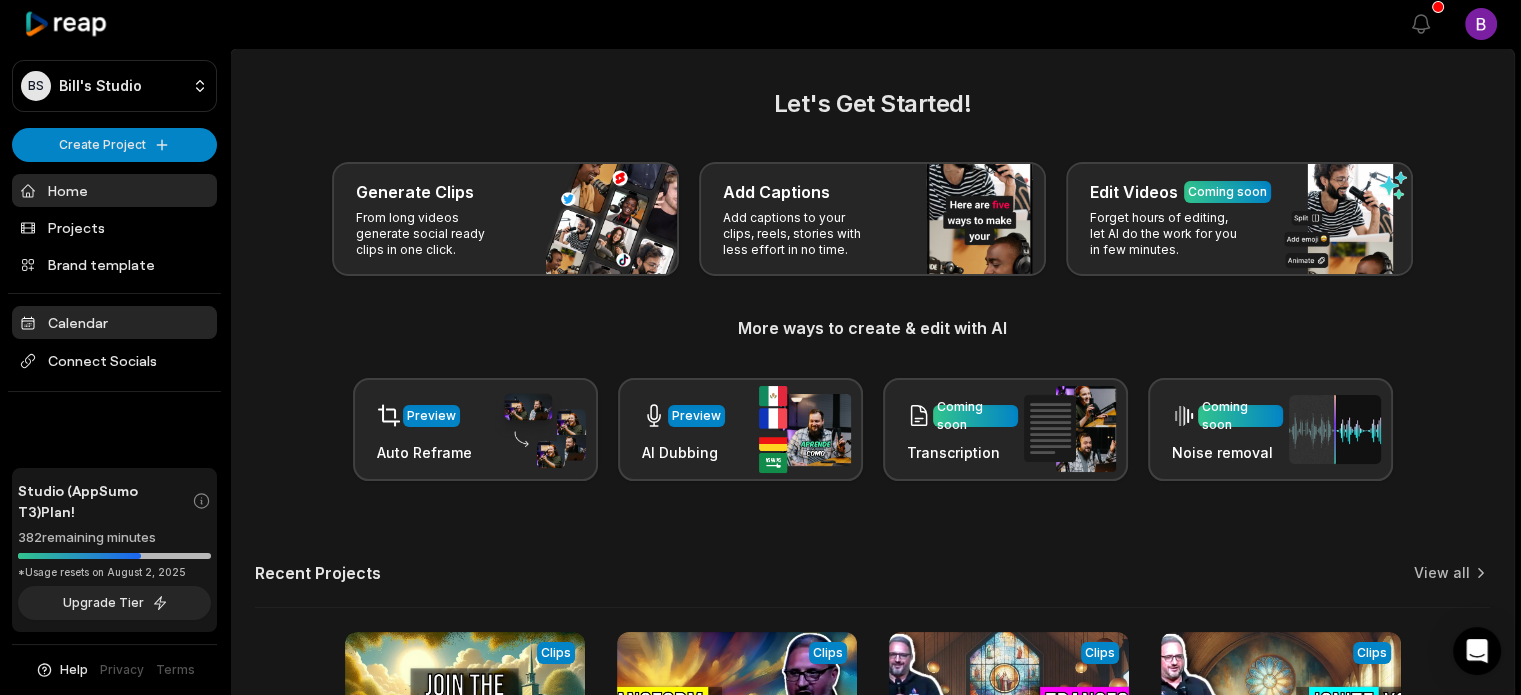 click on "Calendar" at bounding box center [114, 322] 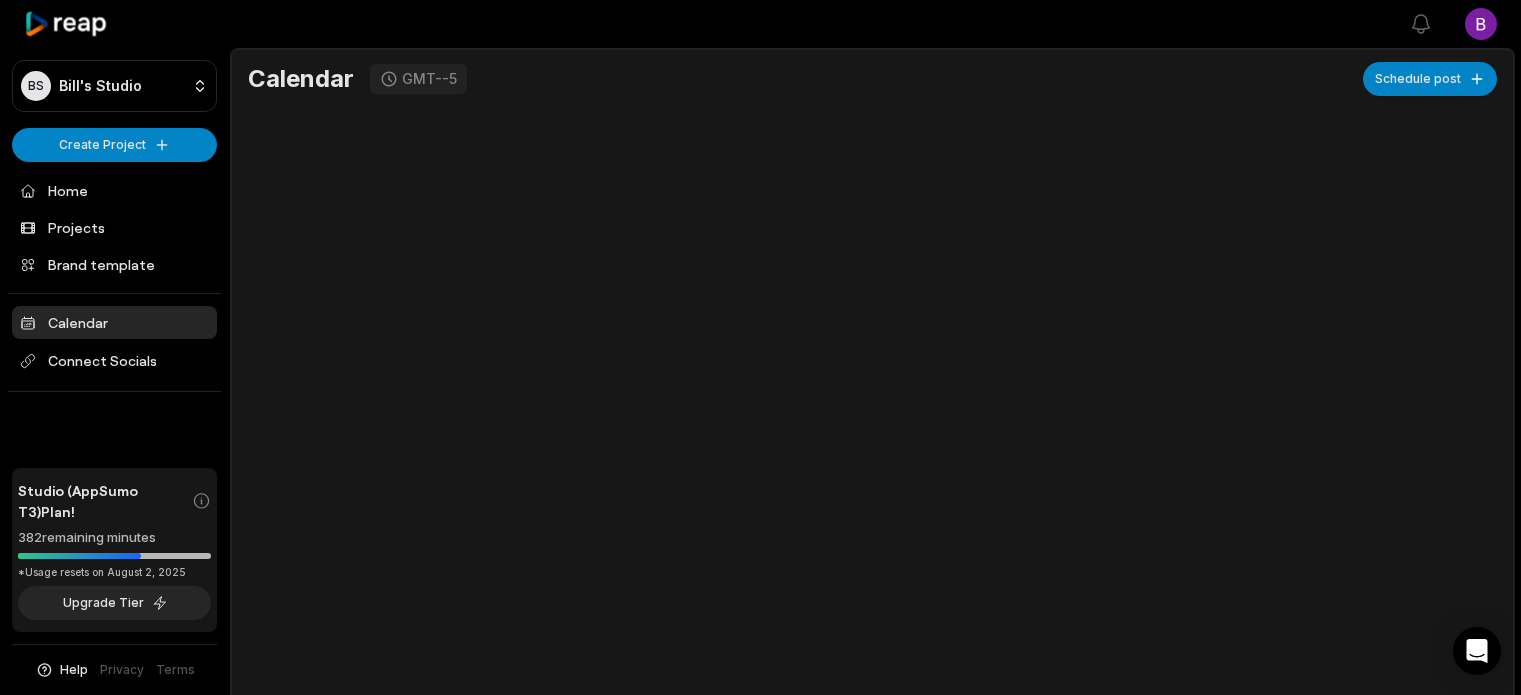 scroll, scrollTop: 0, scrollLeft: 0, axis: both 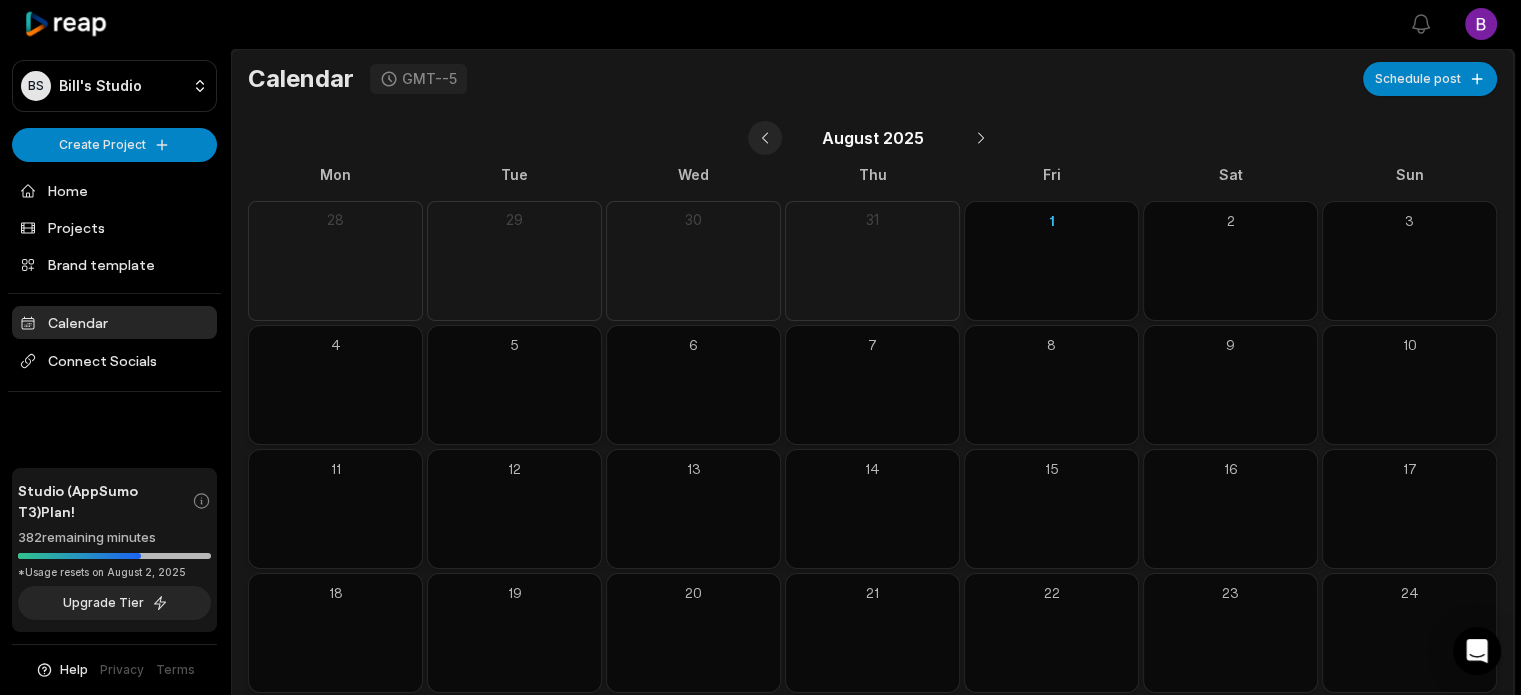 click at bounding box center [765, 138] 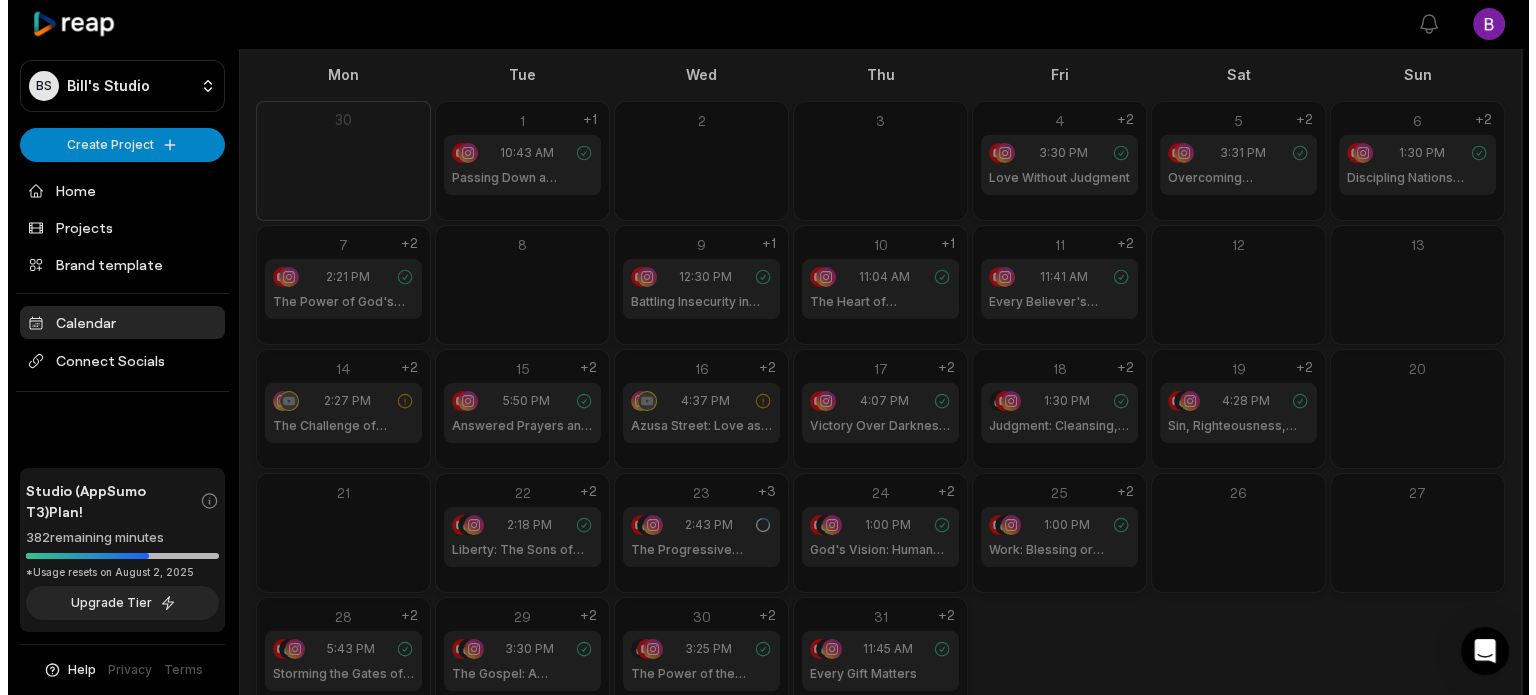 scroll, scrollTop: 155, scrollLeft: 0, axis: vertical 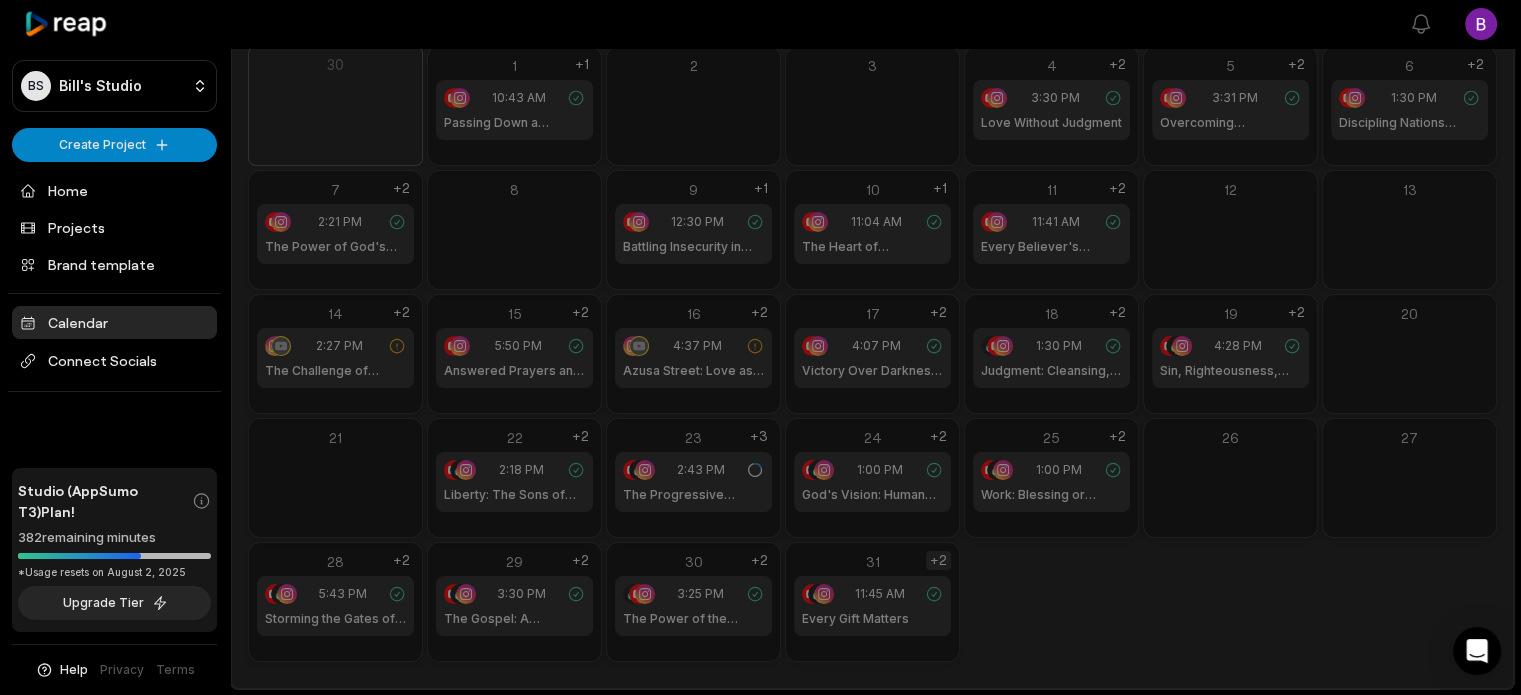 click on "+2" at bounding box center (938, 560) 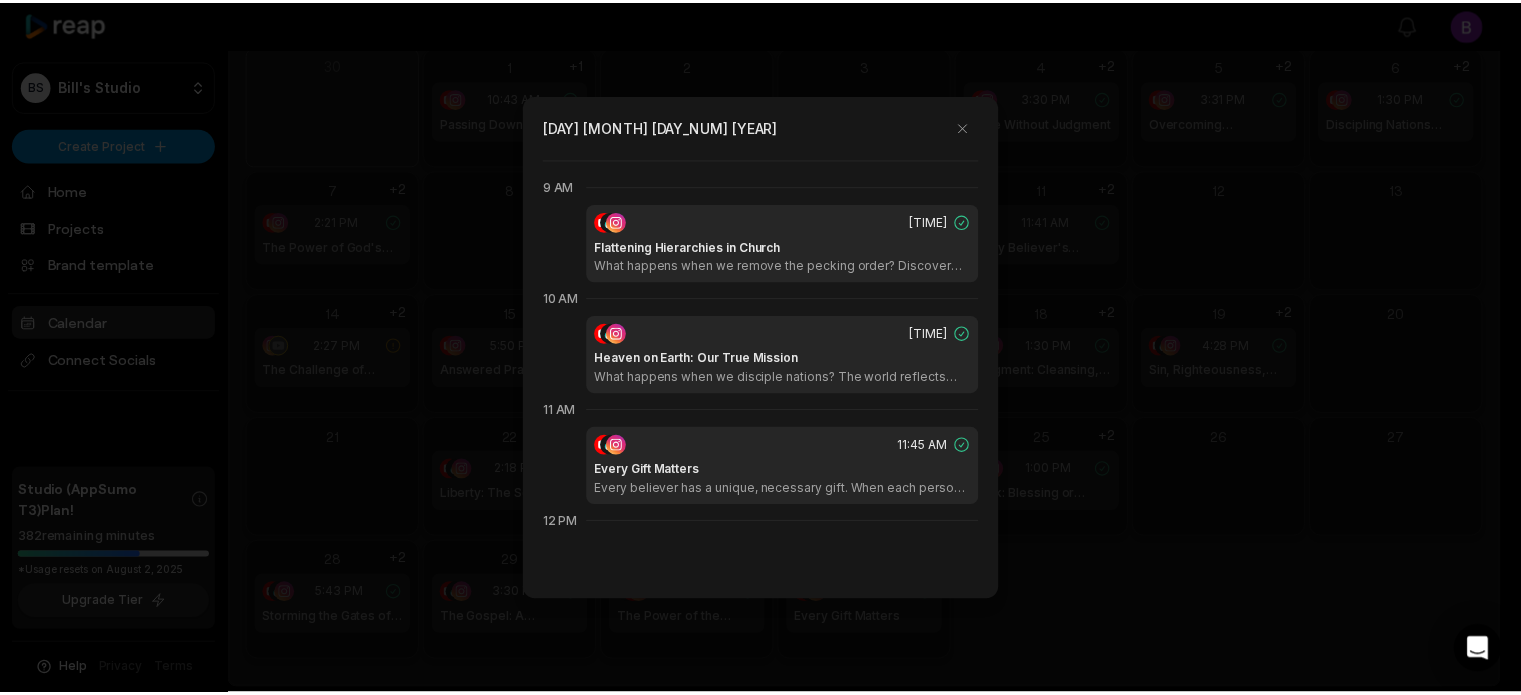 scroll, scrollTop: 1008, scrollLeft: 0, axis: vertical 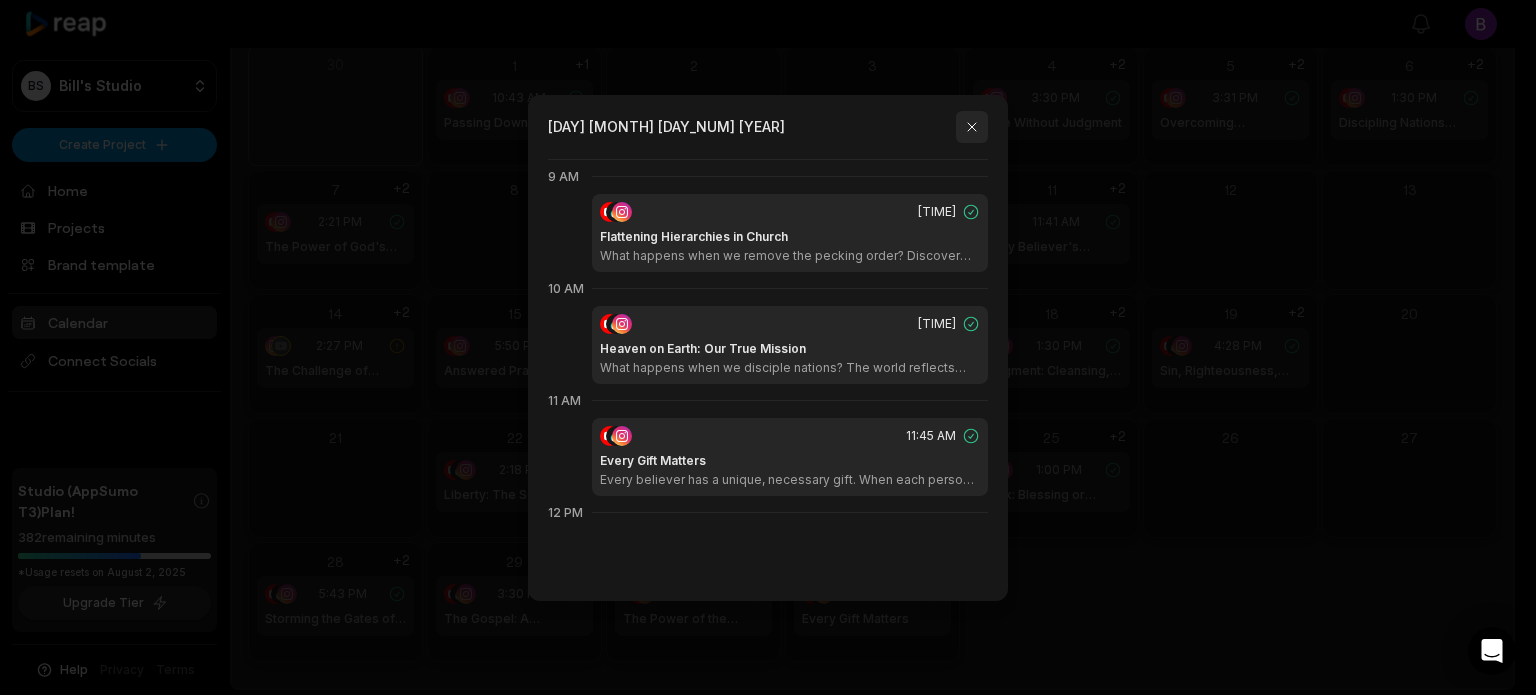 click at bounding box center [972, 127] 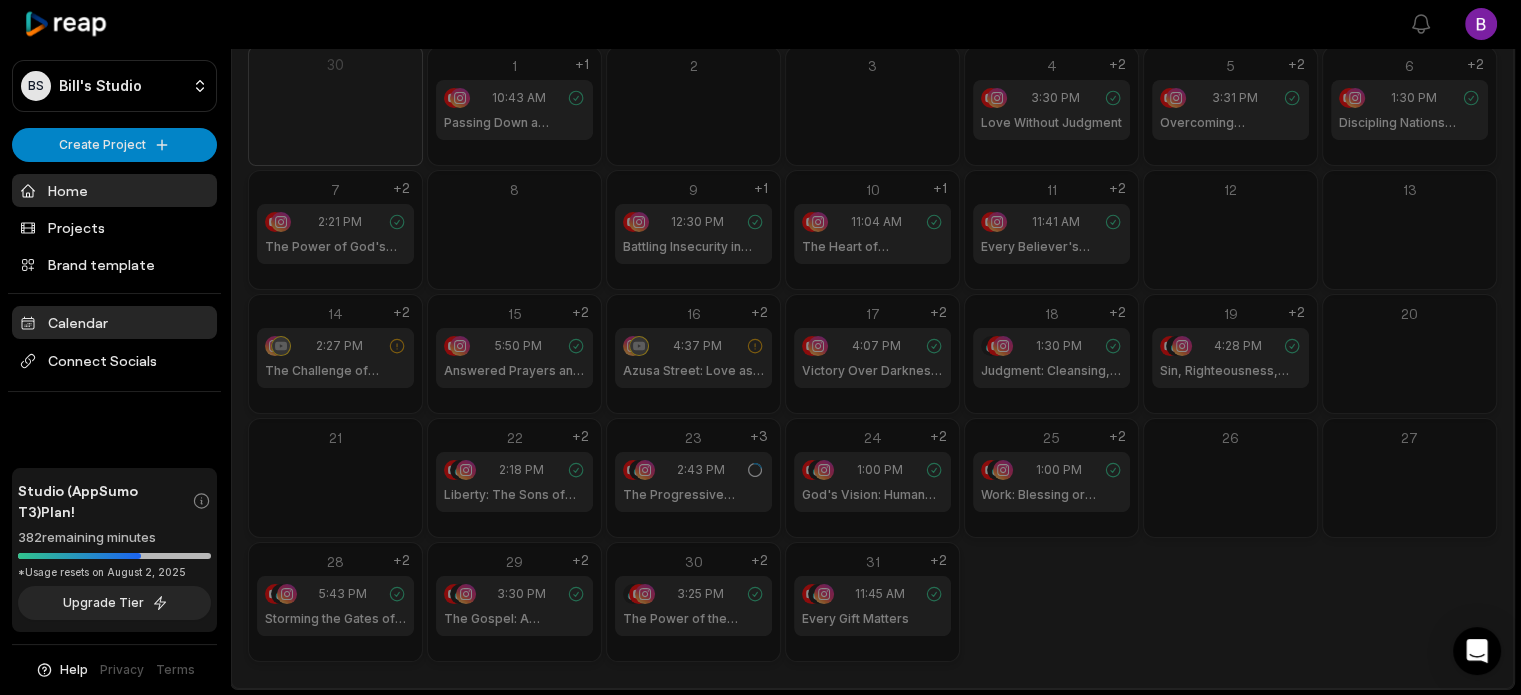 click on "Home" at bounding box center (114, 190) 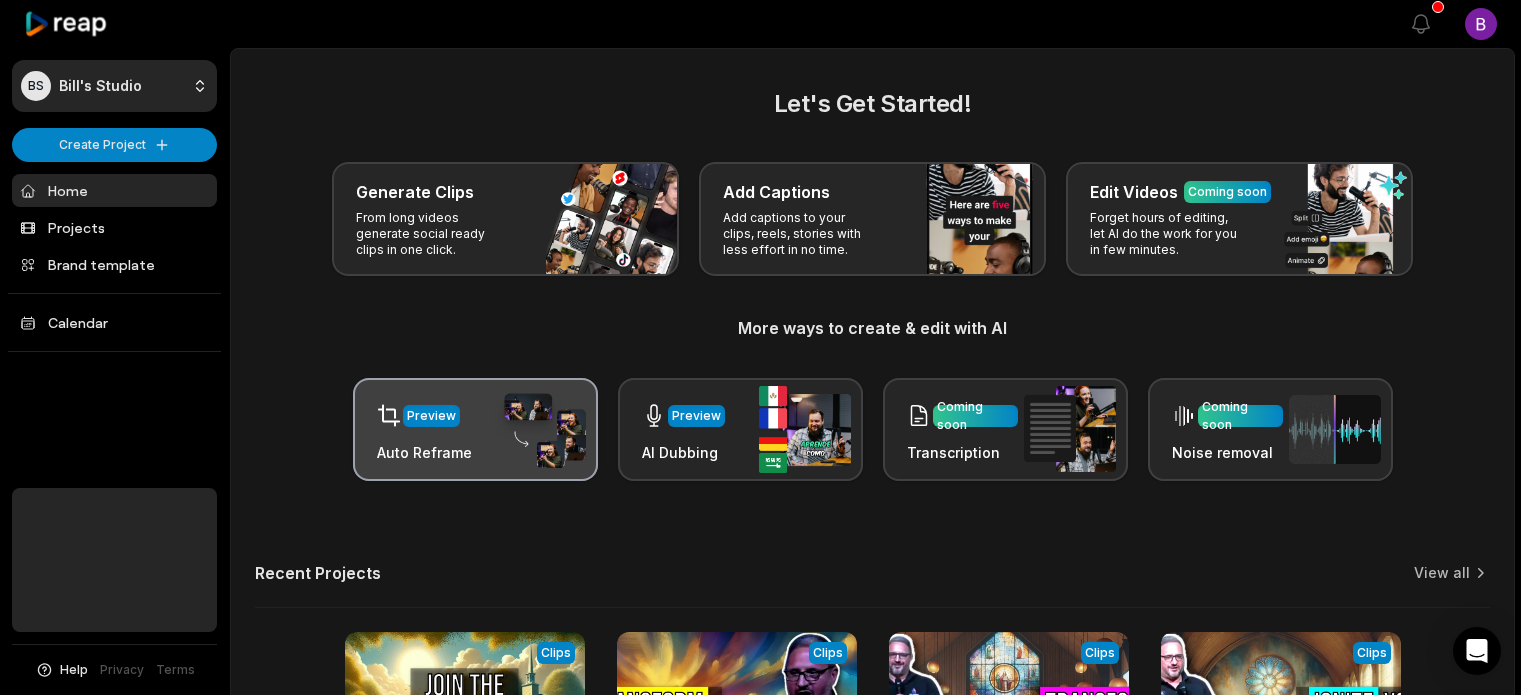 scroll, scrollTop: 0, scrollLeft: 0, axis: both 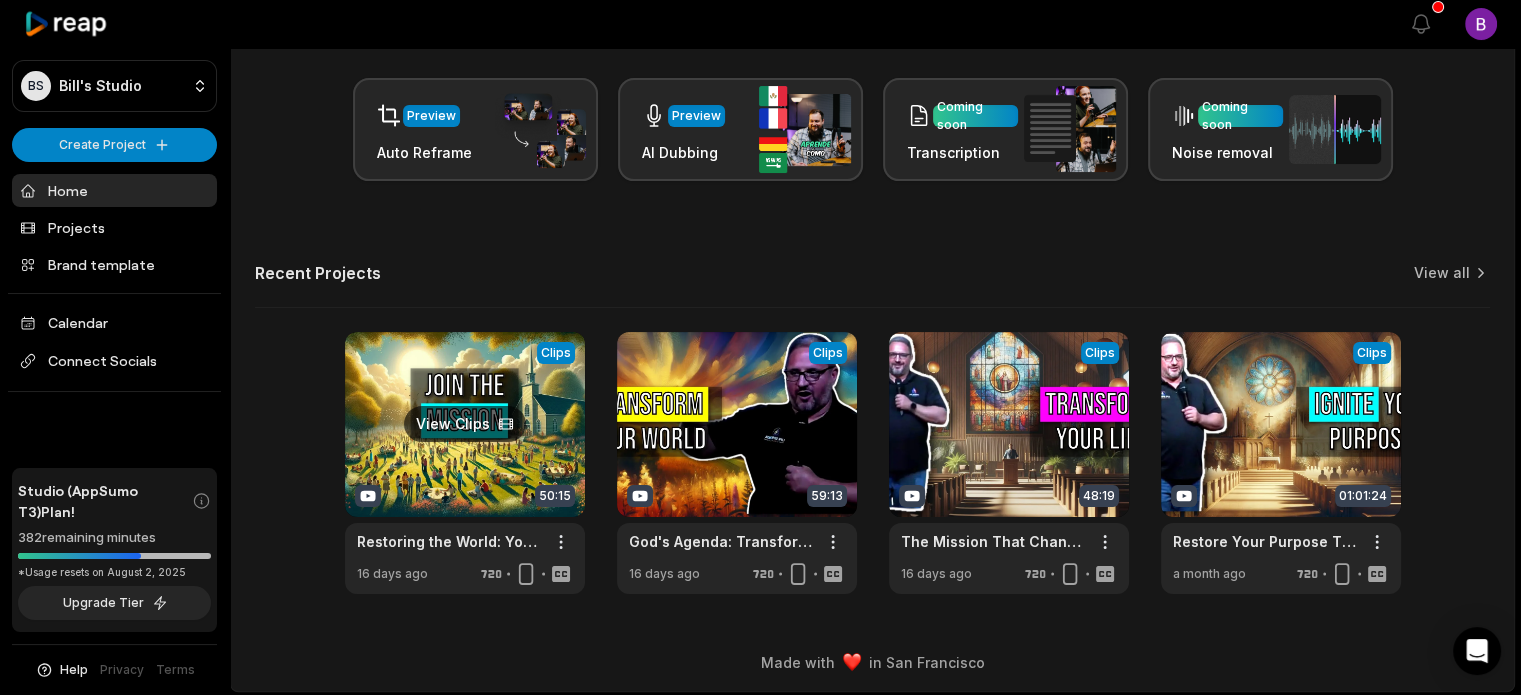 click at bounding box center (465, 463) 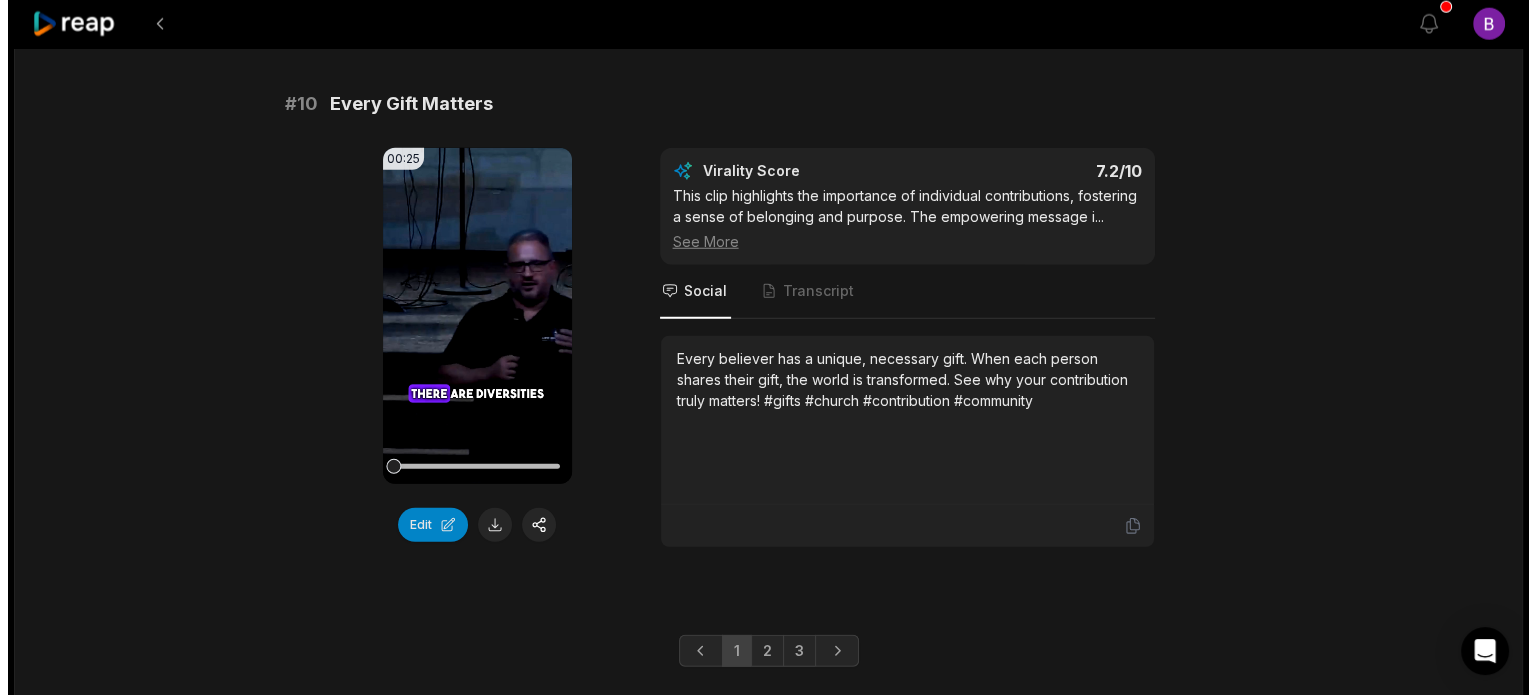 scroll, scrollTop: 5400, scrollLeft: 0, axis: vertical 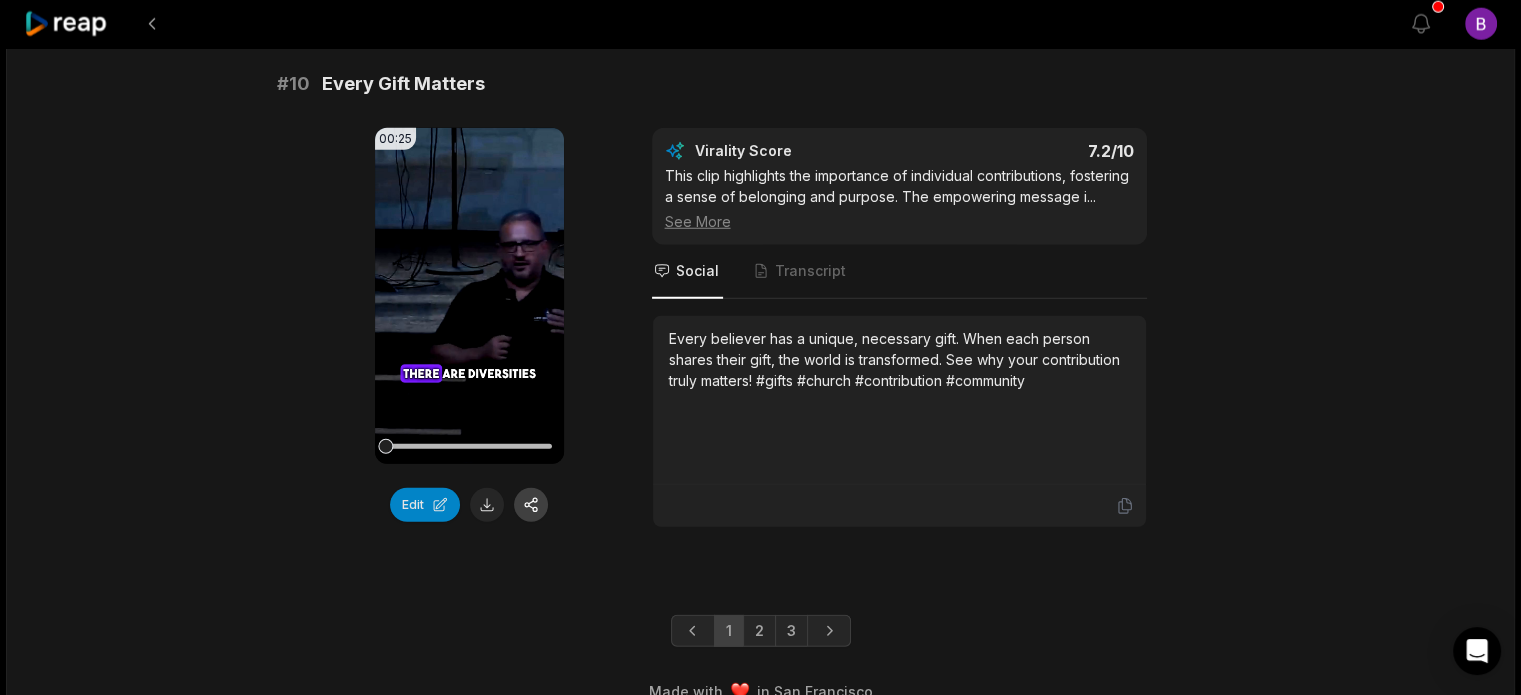 click at bounding box center [531, 505] 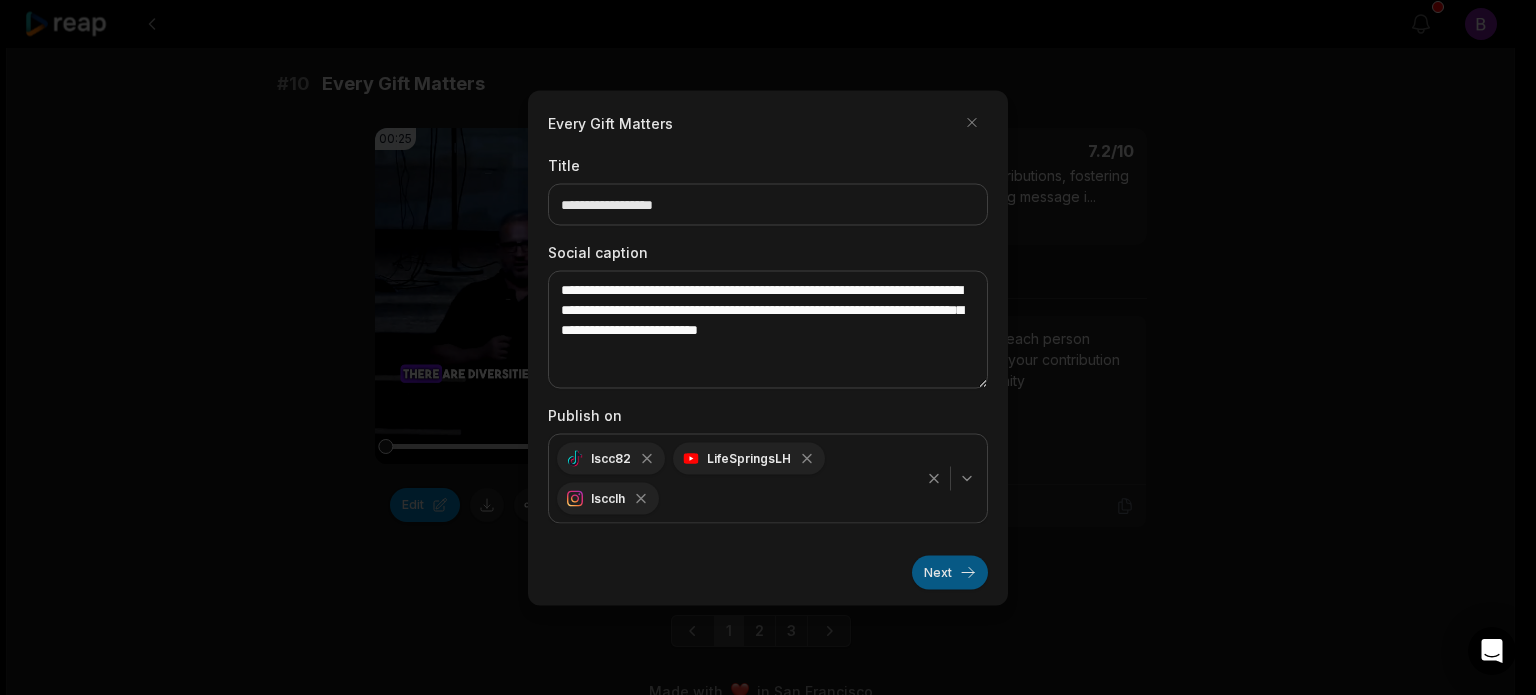 click on "Next" at bounding box center (950, 572) 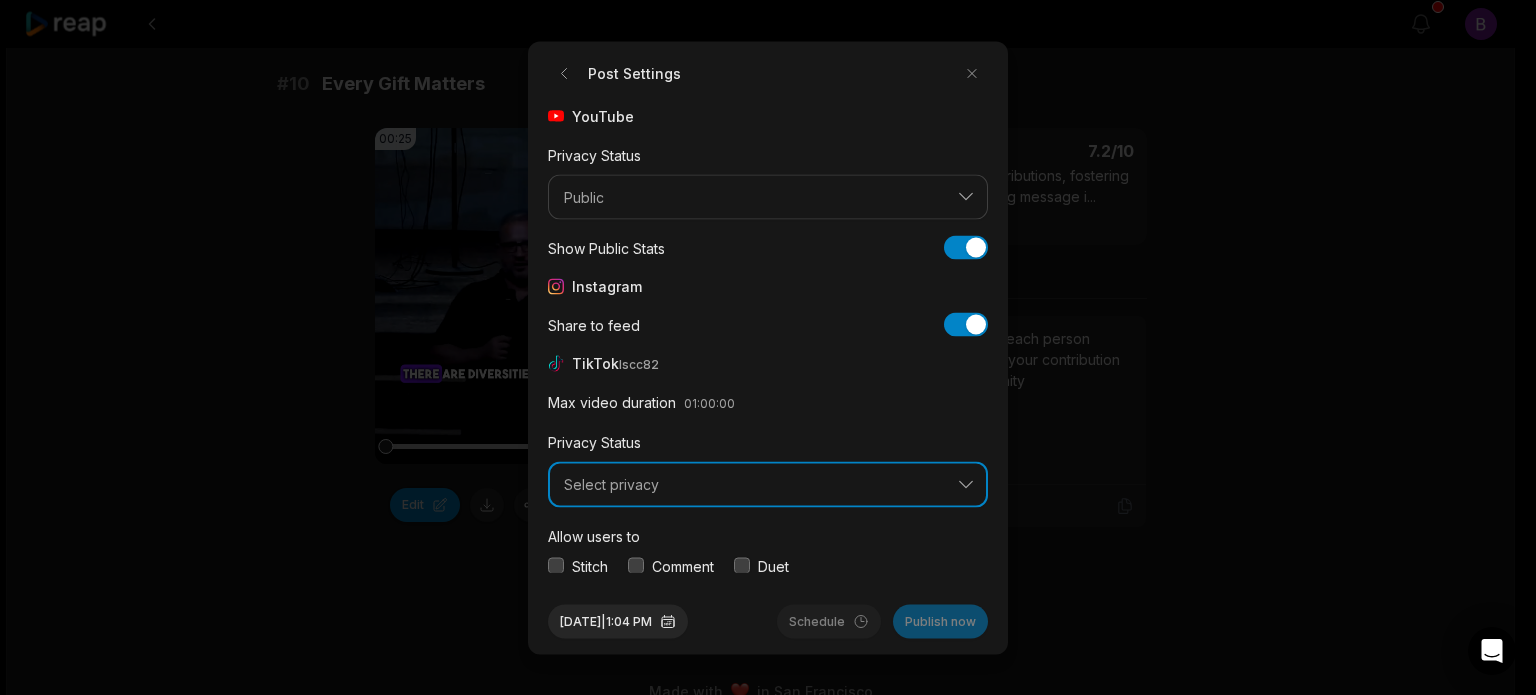 click on "Select privacy" at bounding box center (754, 485) 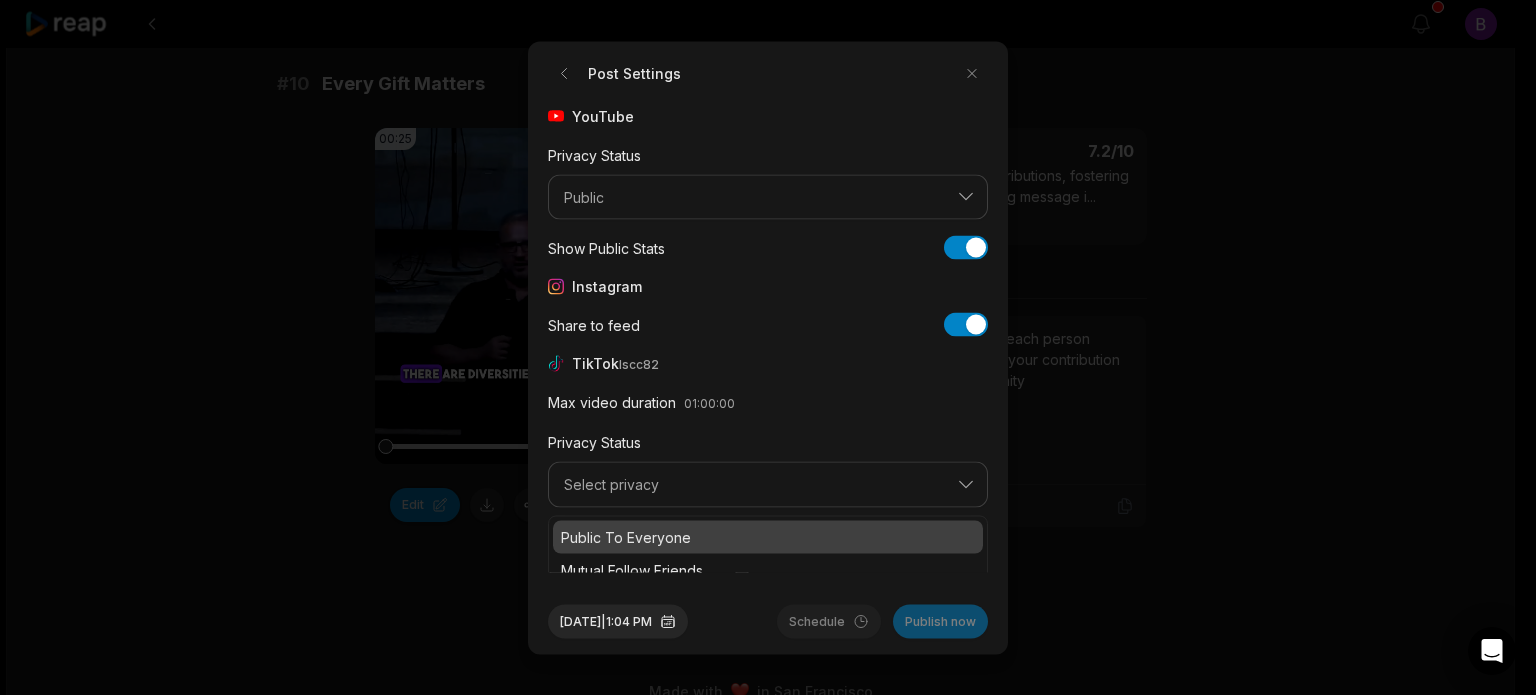 click on "Public To Everyone" at bounding box center [768, 536] 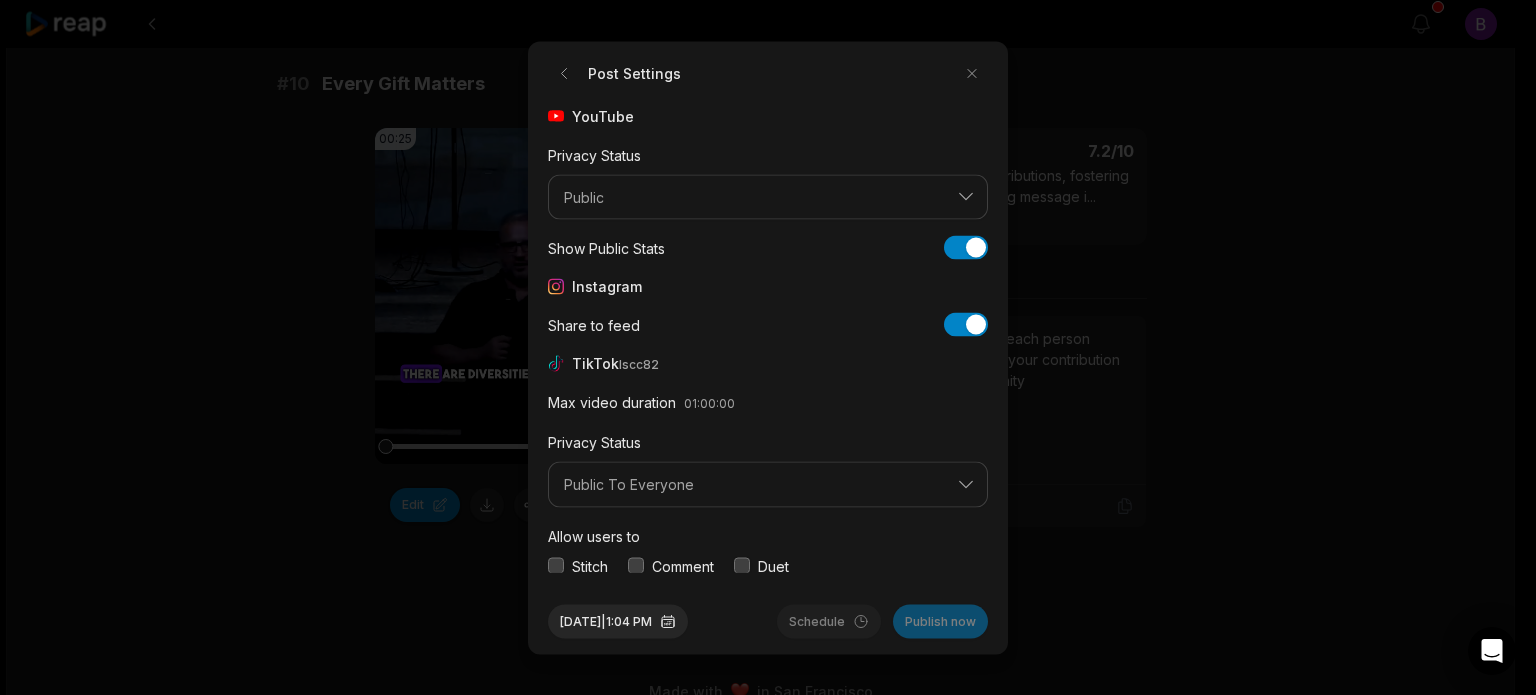 click at bounding box center [636, 566] 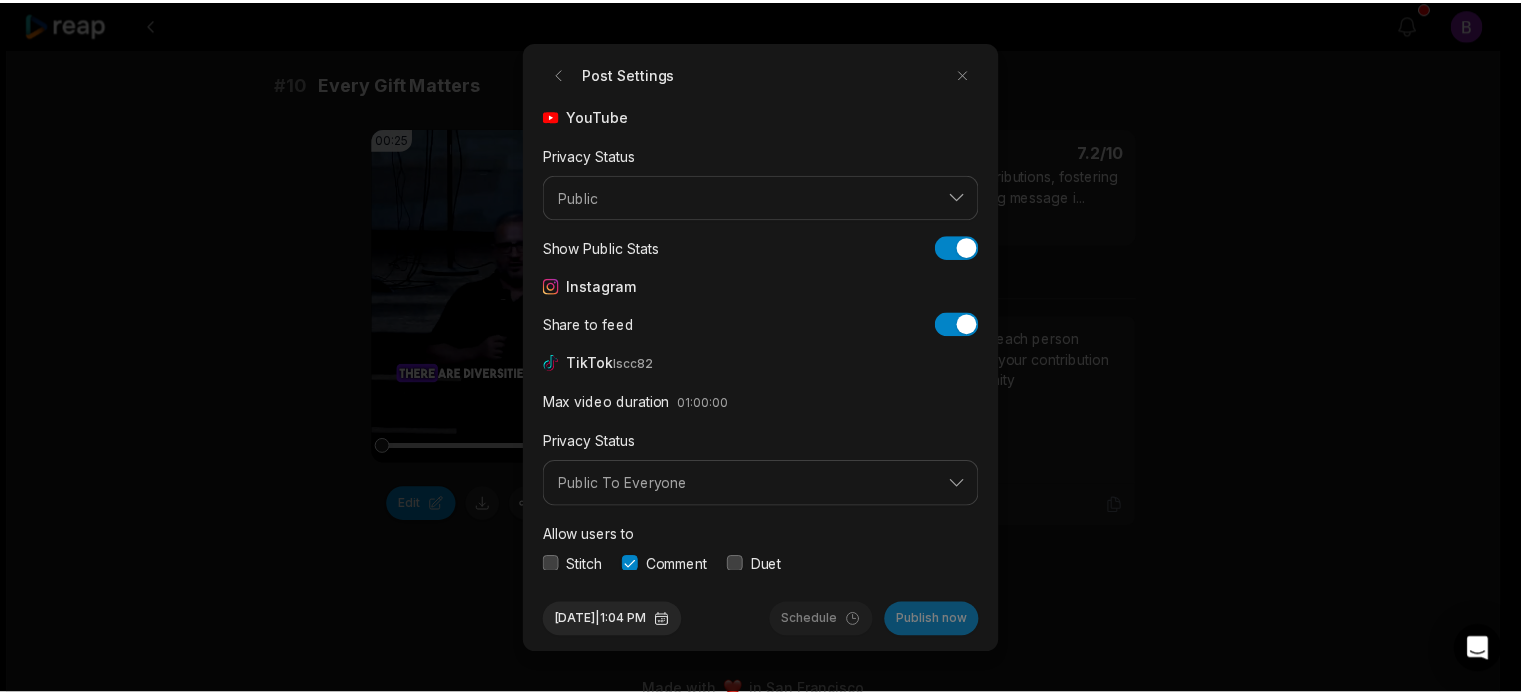 scroll, scrollTop: 75, scrollLeft: 0, axis: vertical 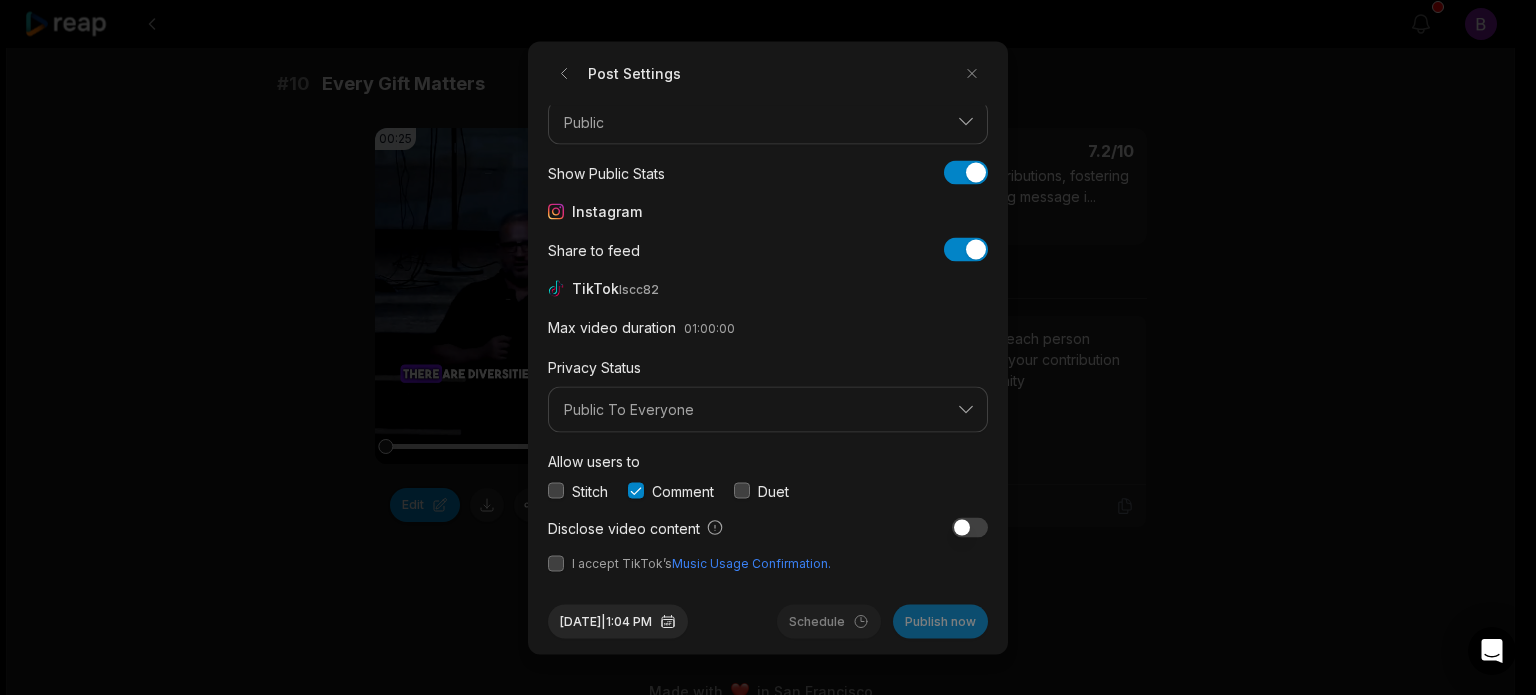 click at bounding box center [556, 563] 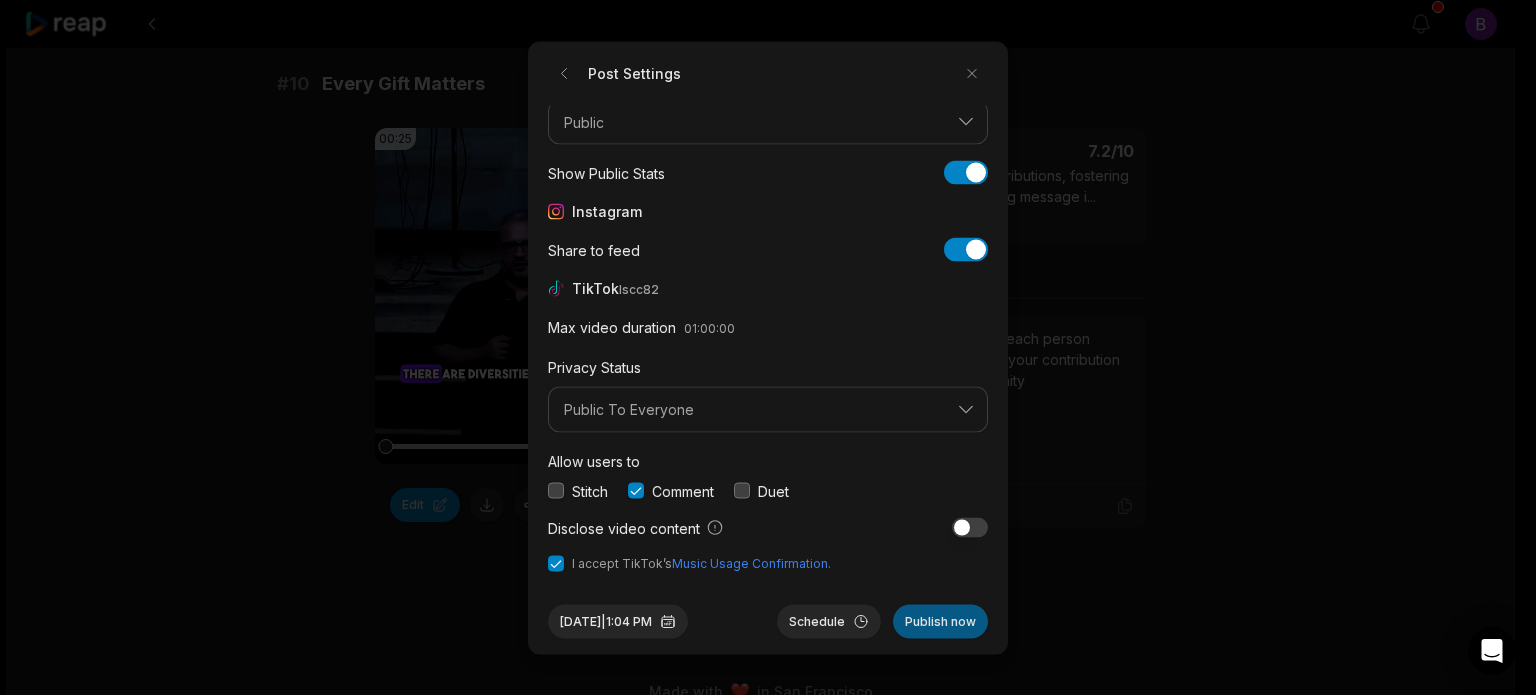 click on "Publish now" at bounding box center (940, 621) 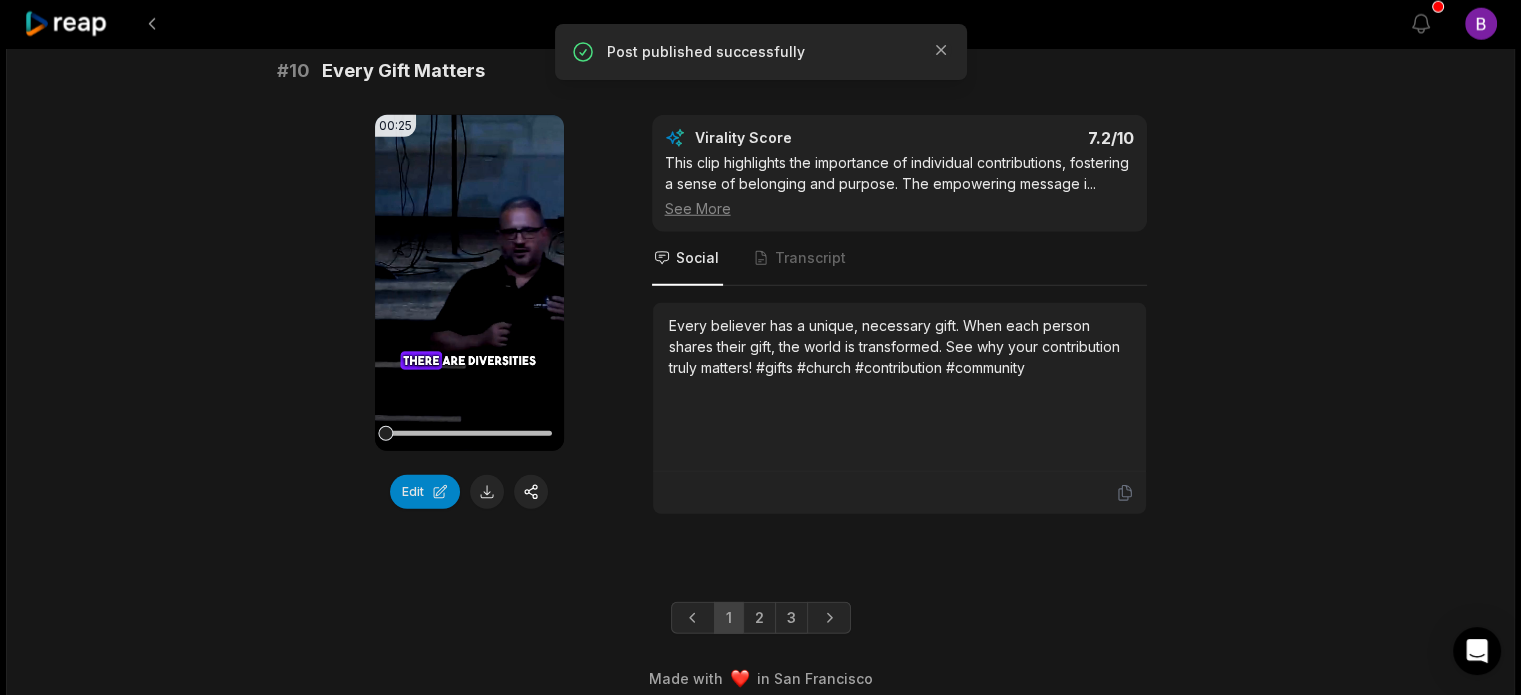 scroll, scrollTop: 5417, scrollLeft: 0, axis: vertical 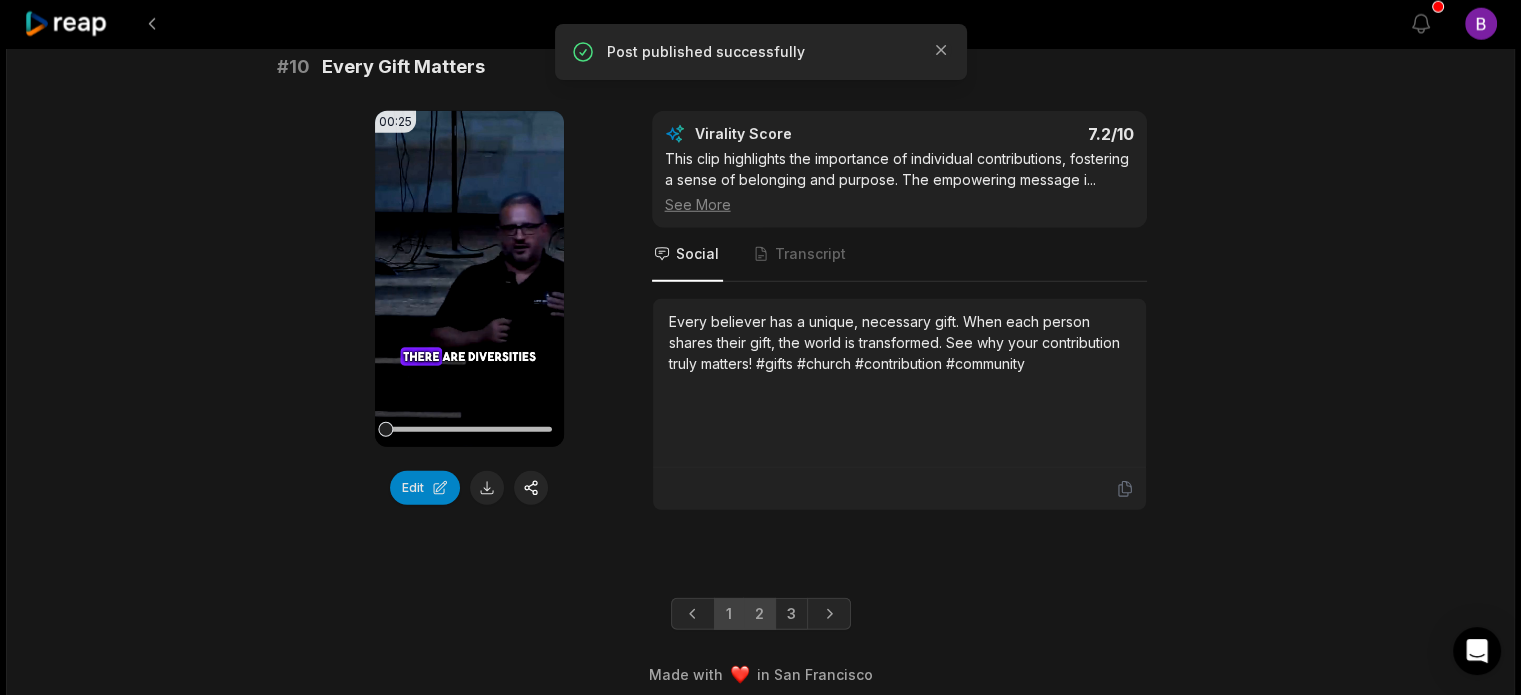click on "2" at bounding box center (759, 614) 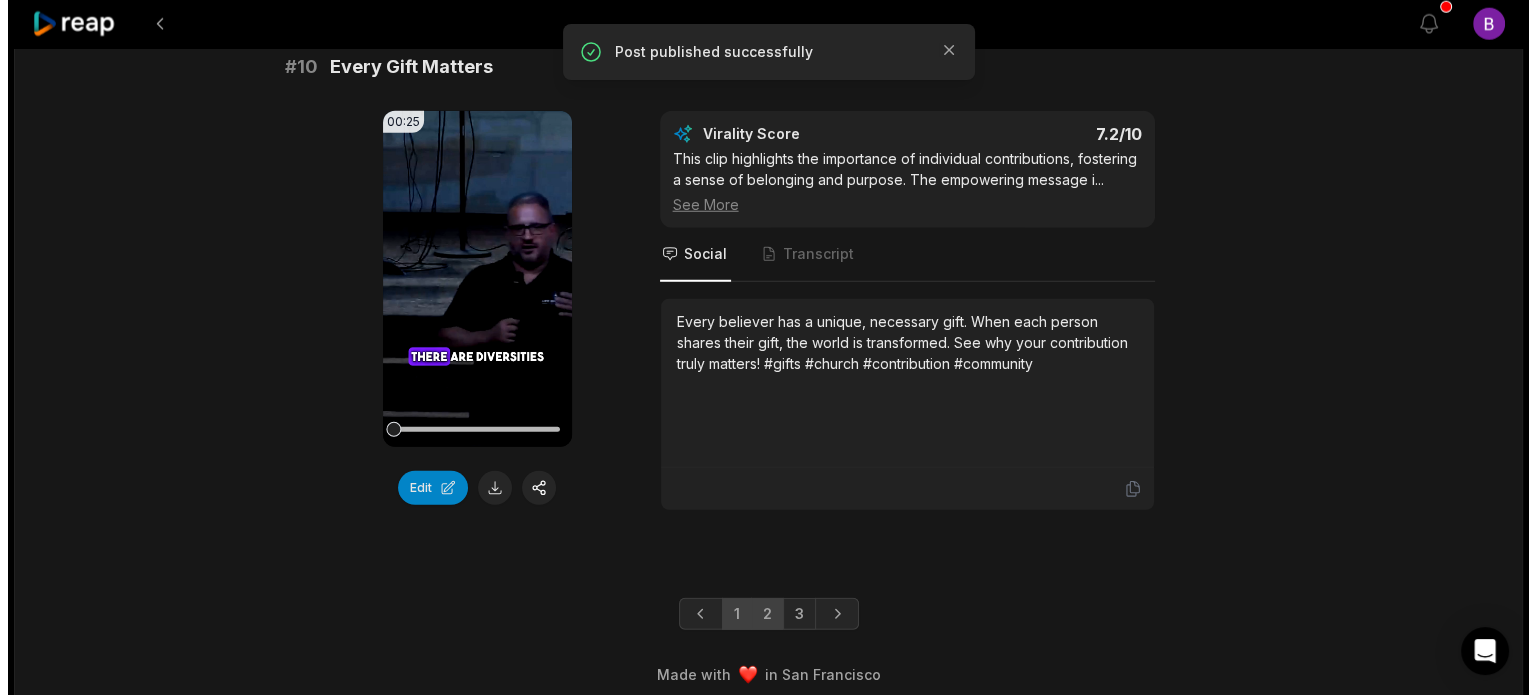 scroll, scrollTop: 0, scrollLeft: 0, axis: both 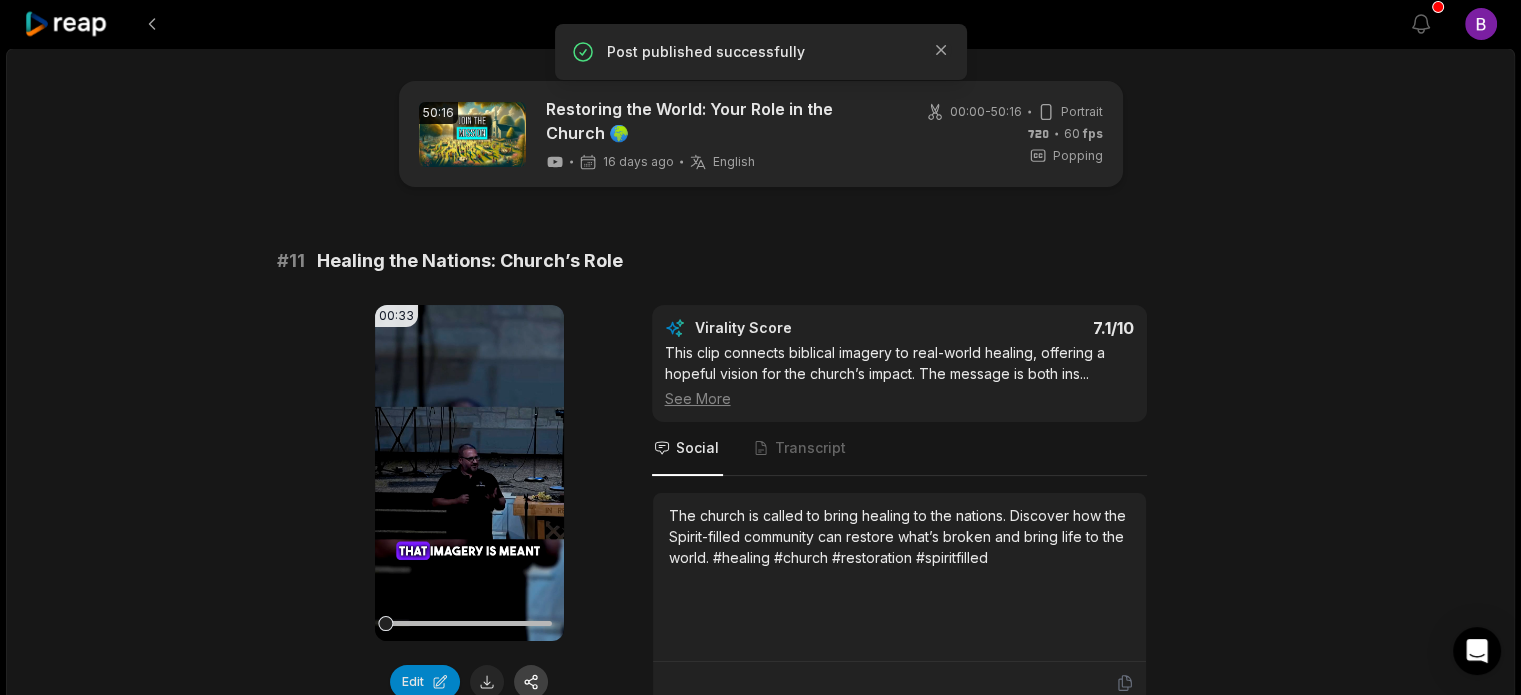 click at bounding box center (531, 682) 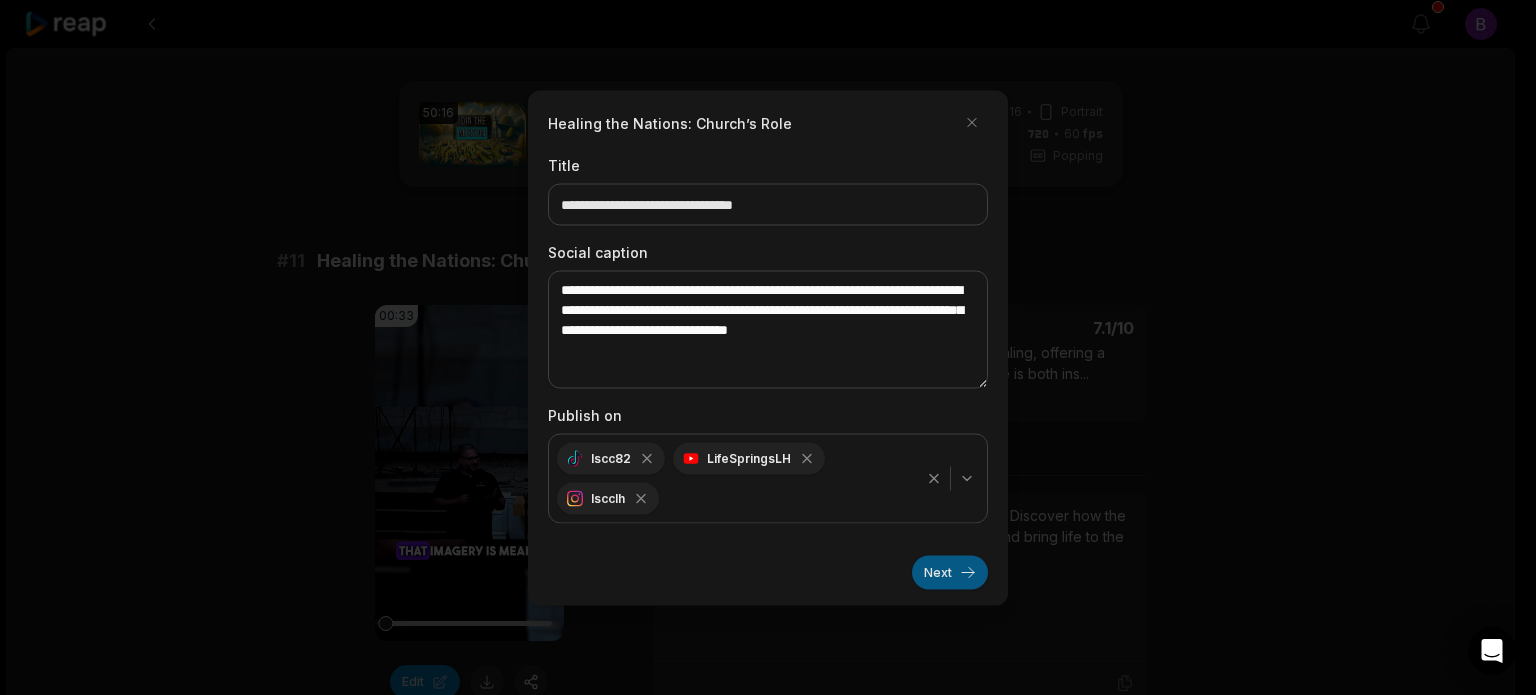 click on "Next" at bounding box center (950, 572) 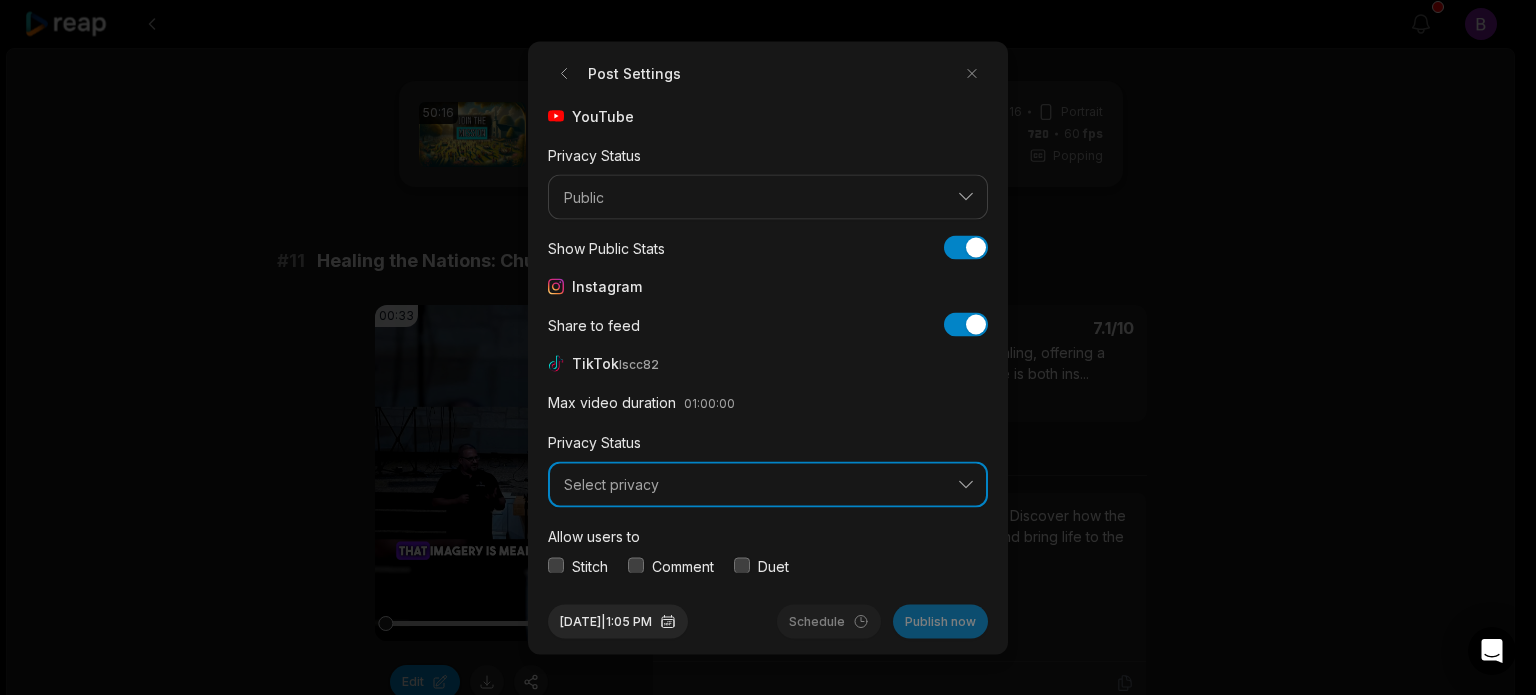 click on "Select privacy" at bounding box center [754, 485] 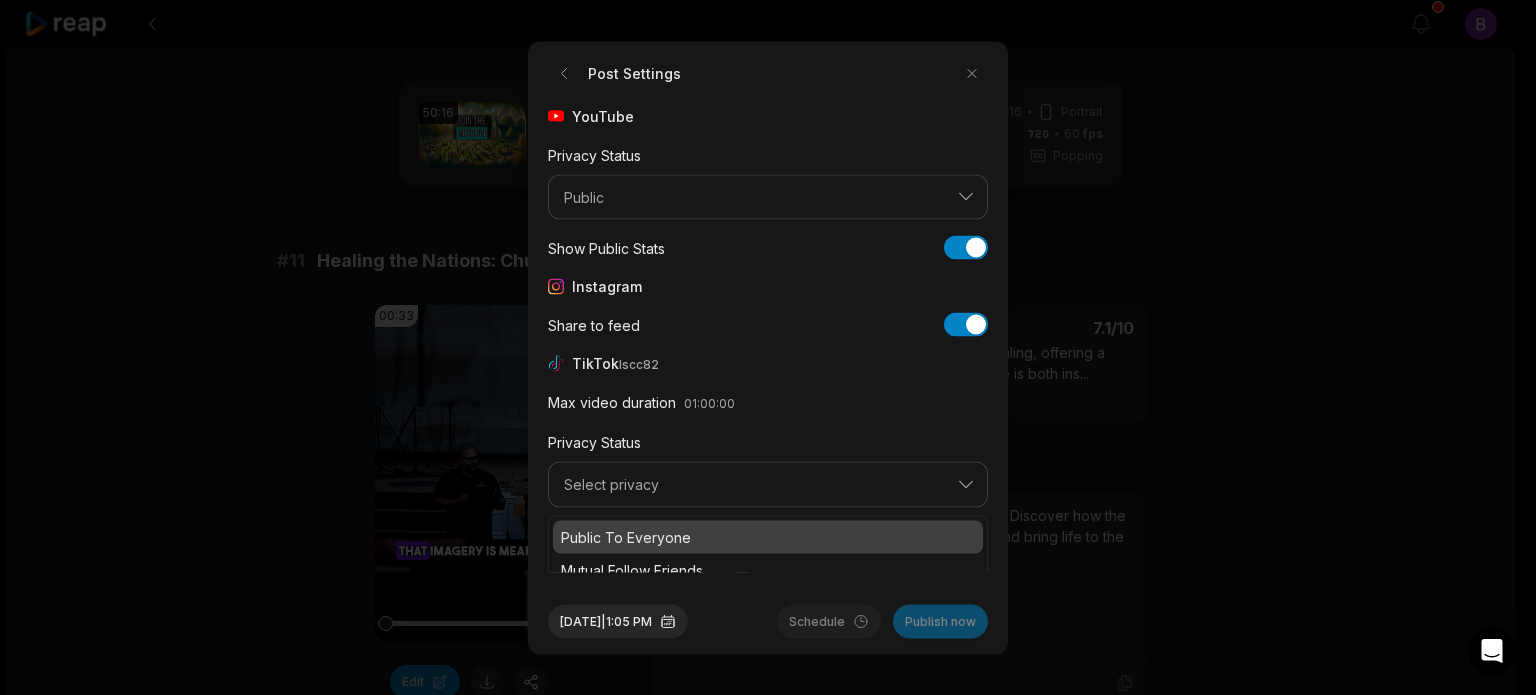 click on "Public To Everyone" at bounding box center [768, 536] 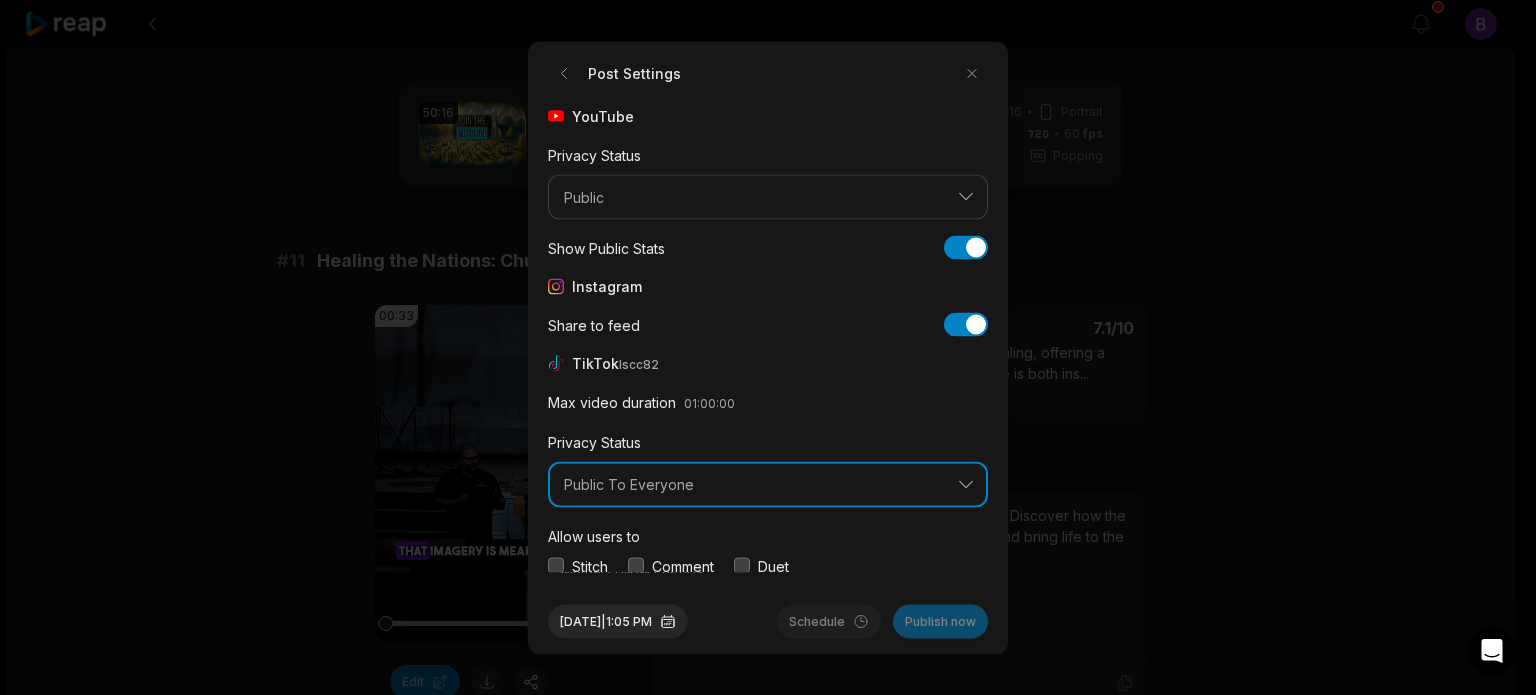 scroll, scrollTop: 40, scrollLeft: 0, axis: vertical 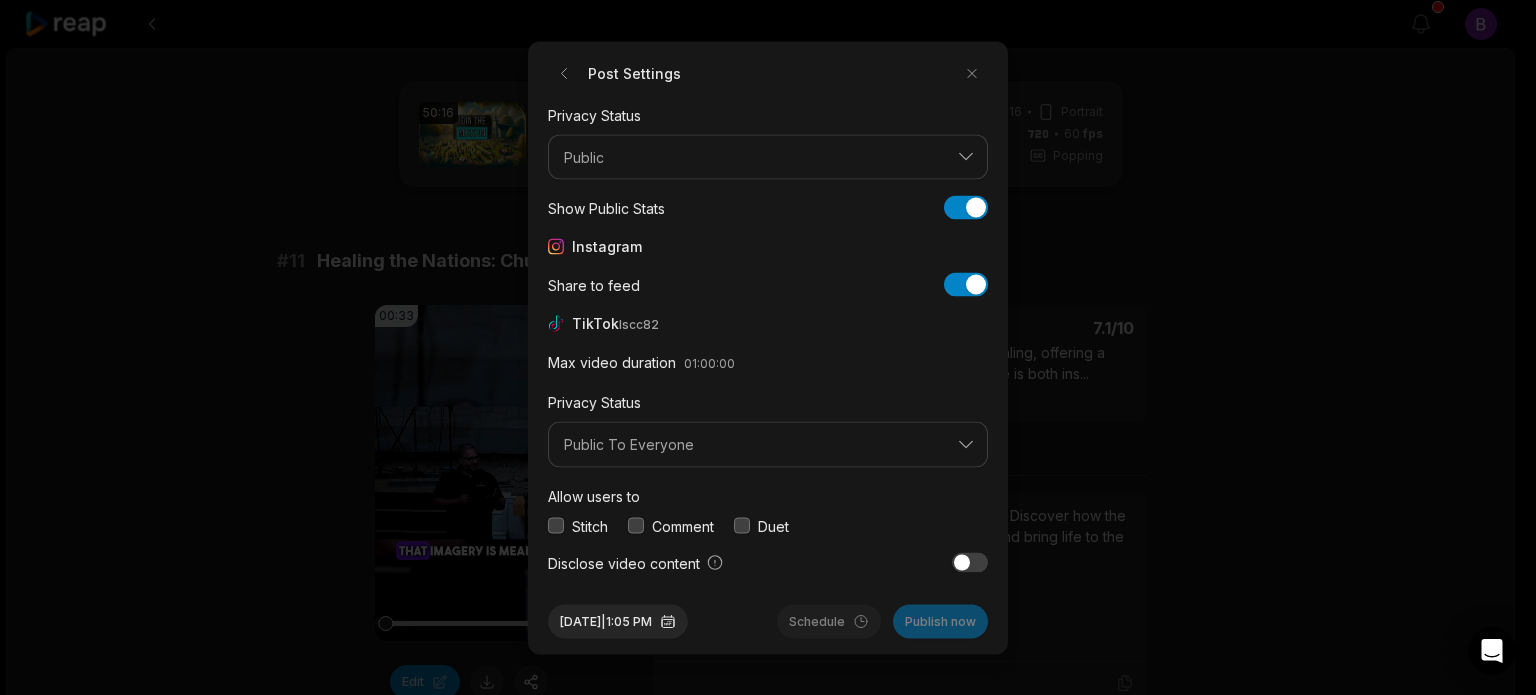 click at bounding box center [636, 526] 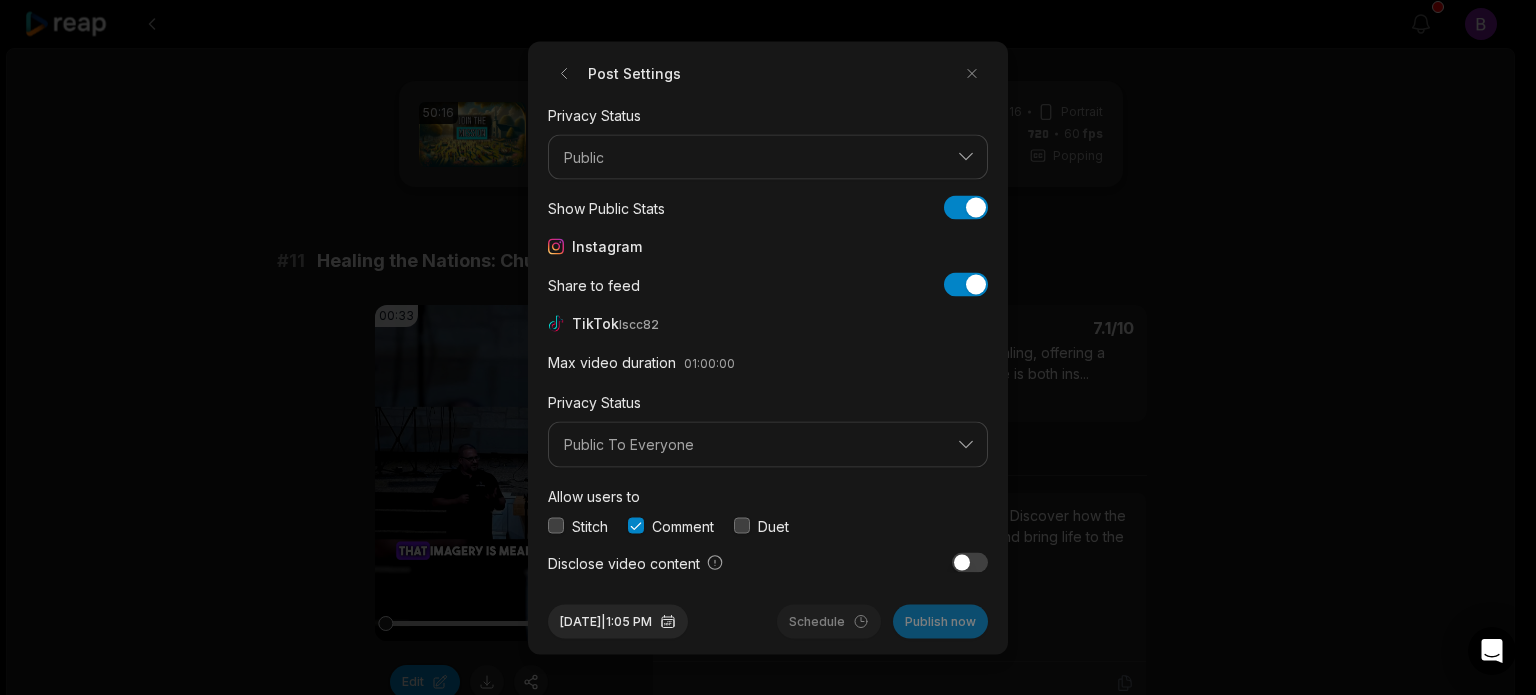 scroll, scrollTop: 75, scrollLeft: 0, axis: vertical 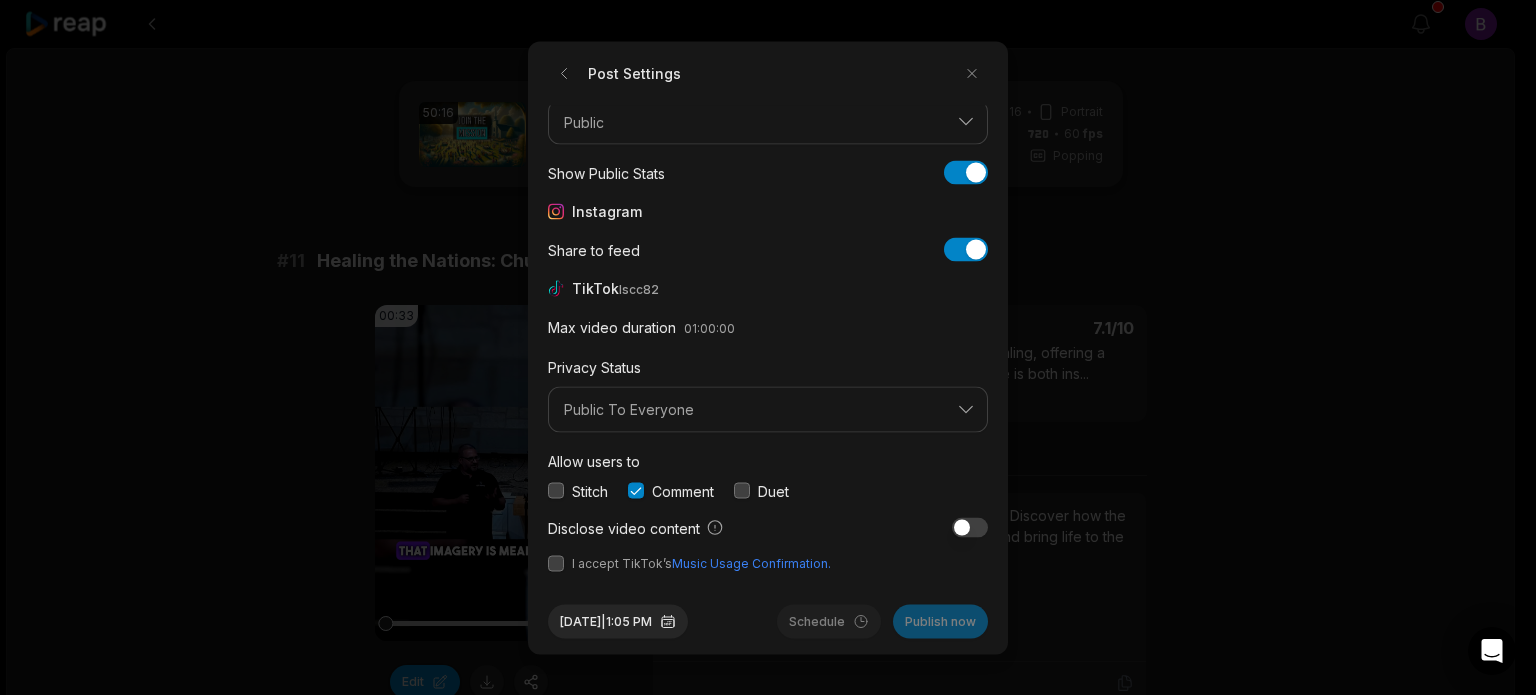 click at bounding box center [556, 563] 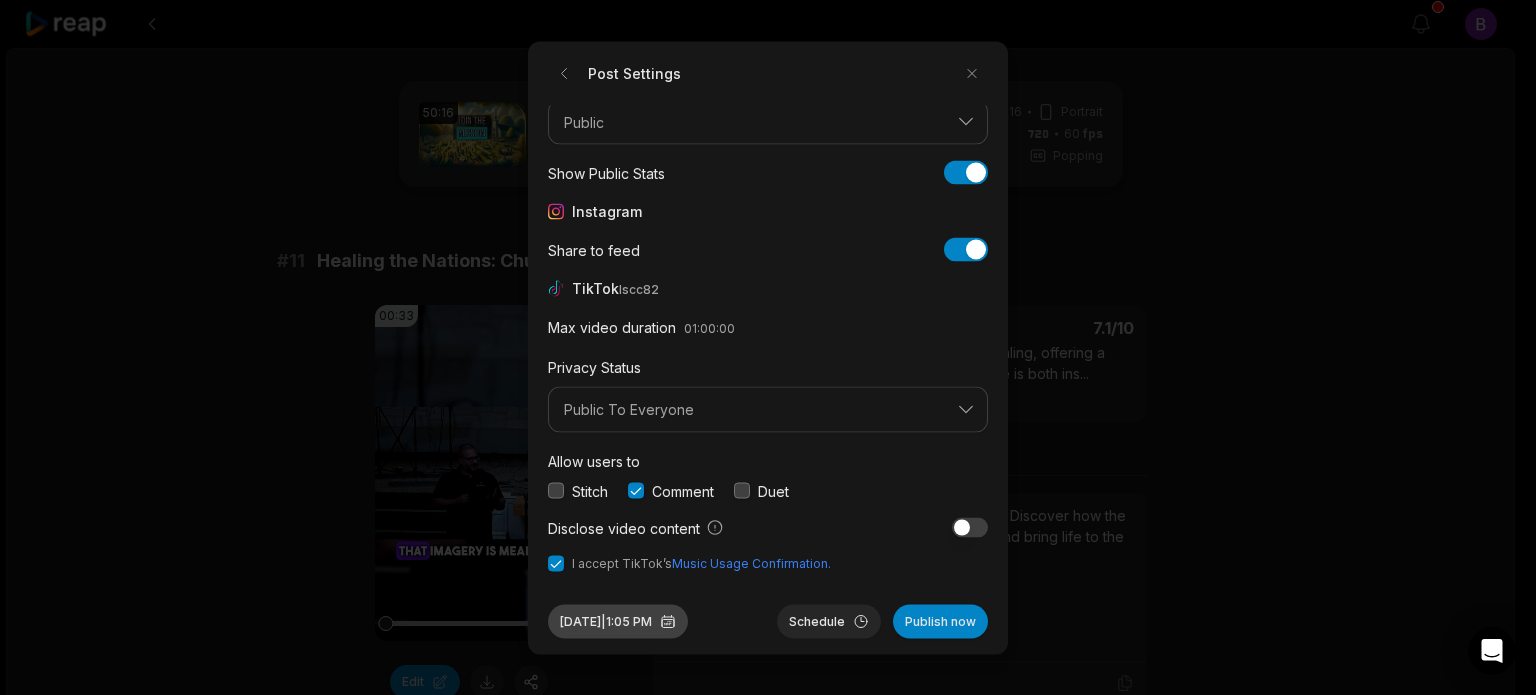 click on "[DATE]  |  [TIME]" at bounding box center (618, 621) 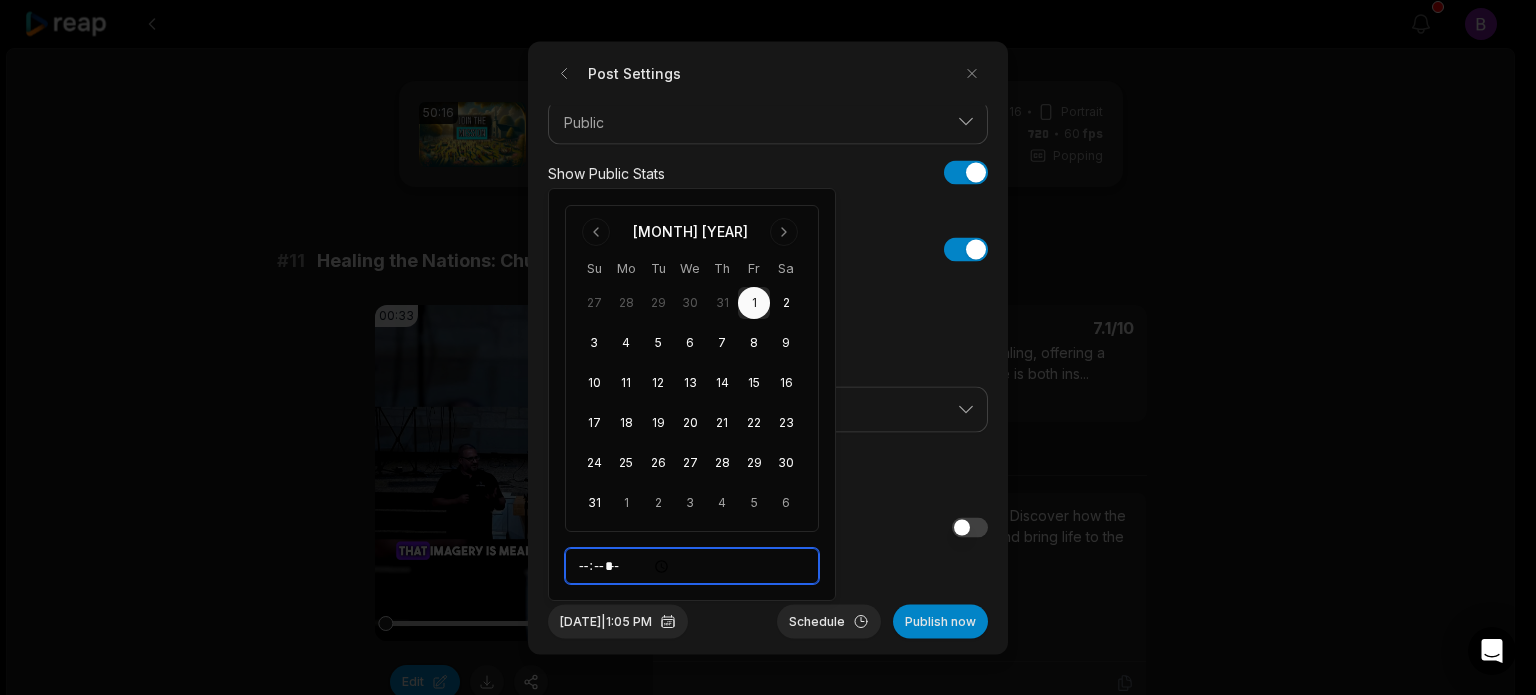 click on "*****" at bounding box center (692, 566) 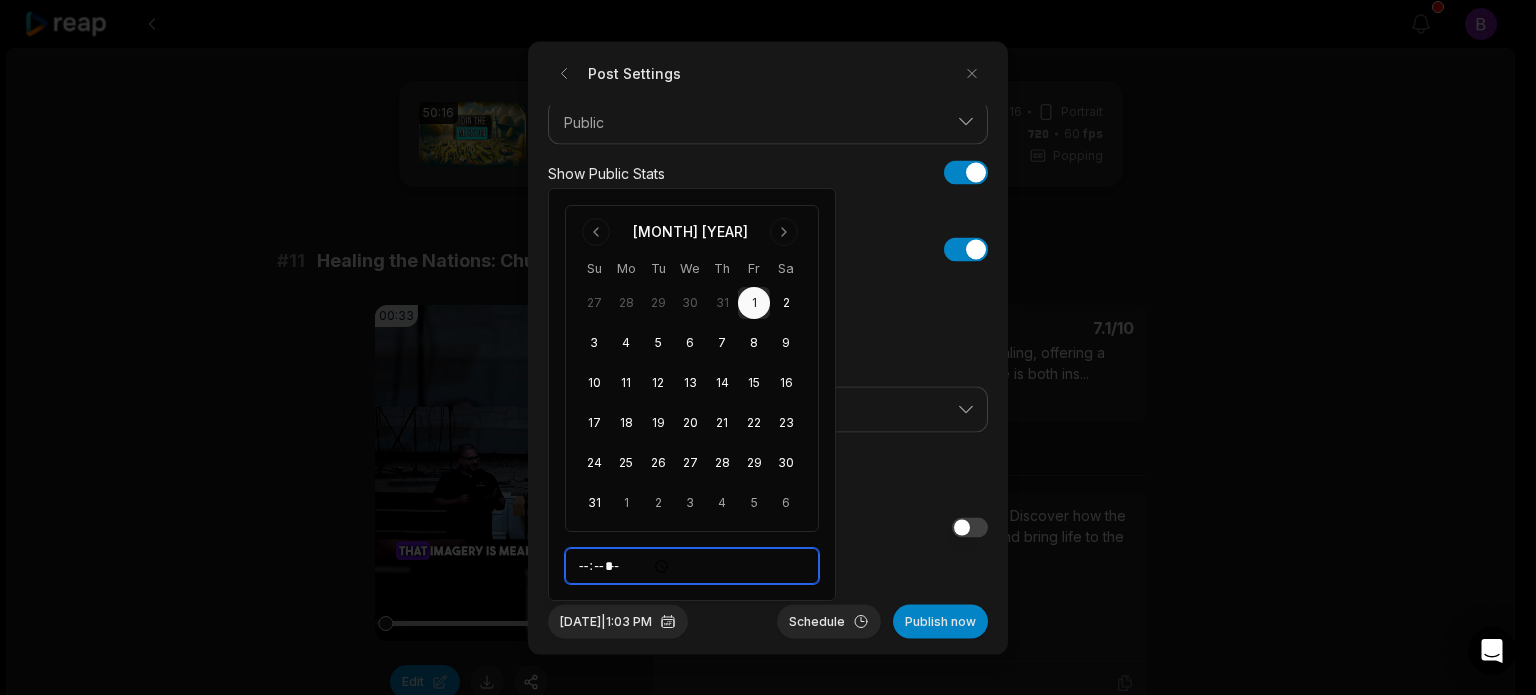 type on "*****" 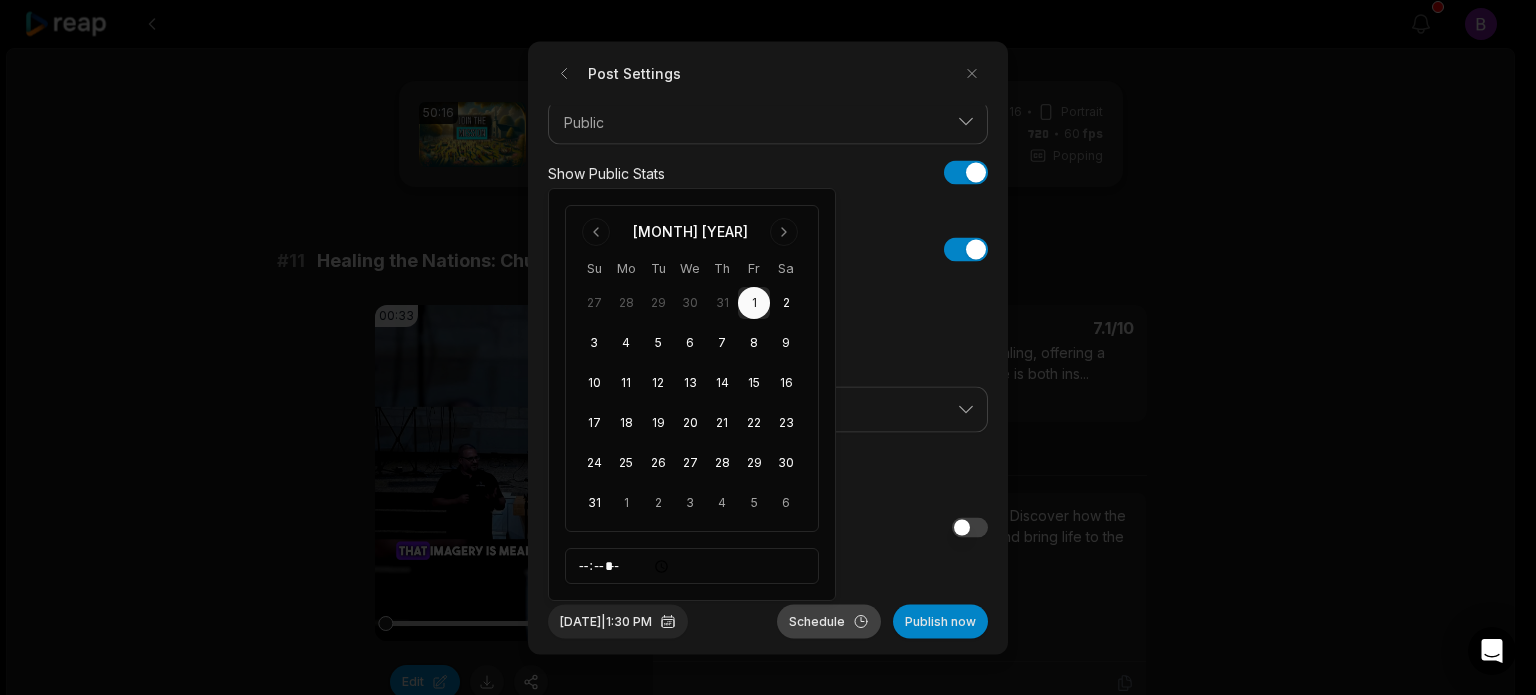 click on "Schedule" at bounding box center [829, 621] 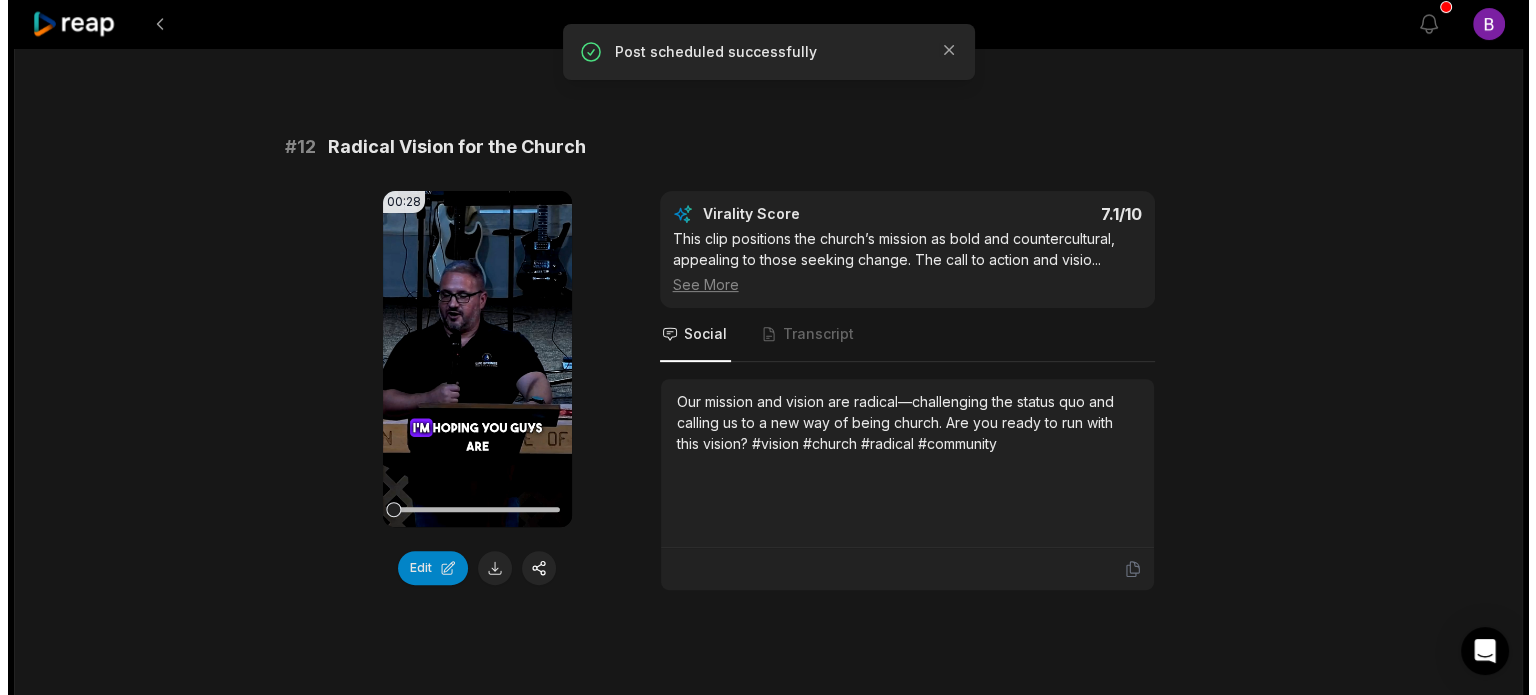 scroll, scrollTop: 704, scrollLeft: 0, axis: vertical 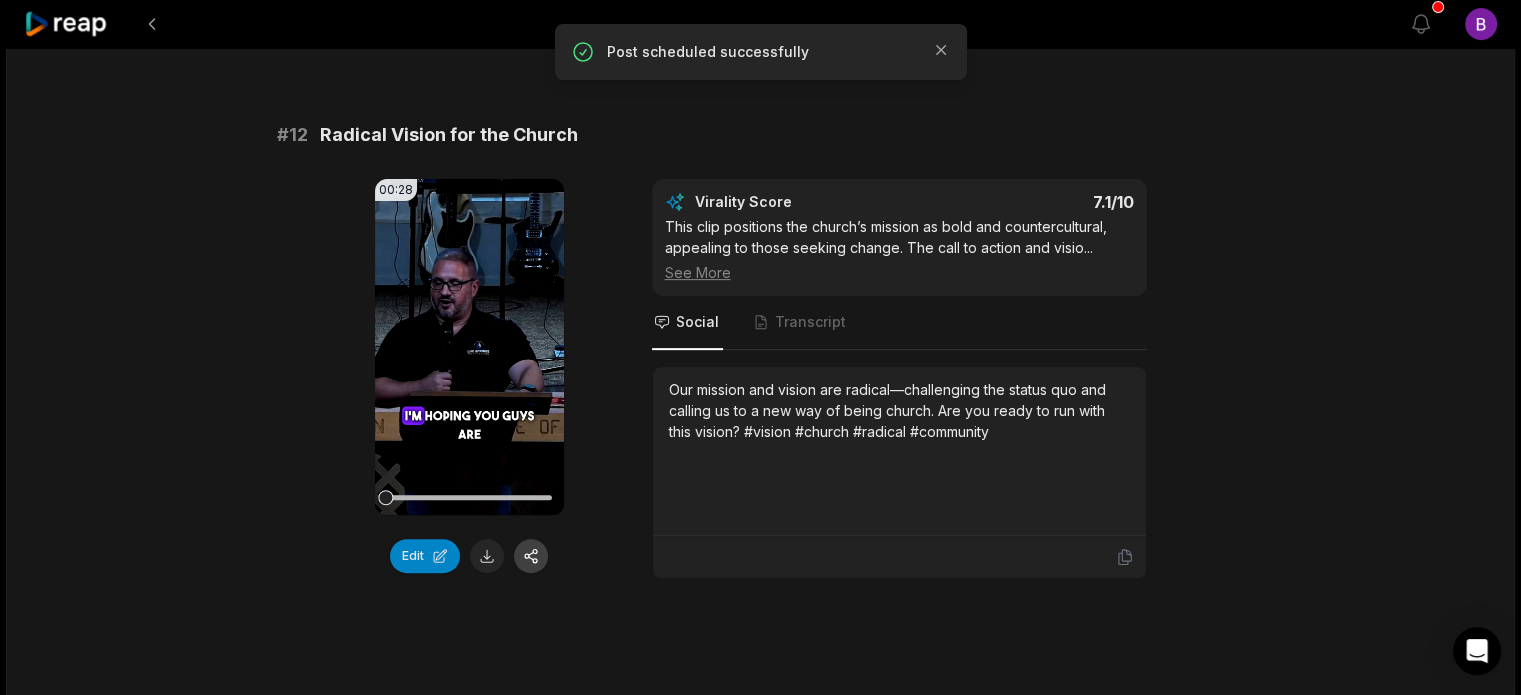 click at bounding box center (531, 556) 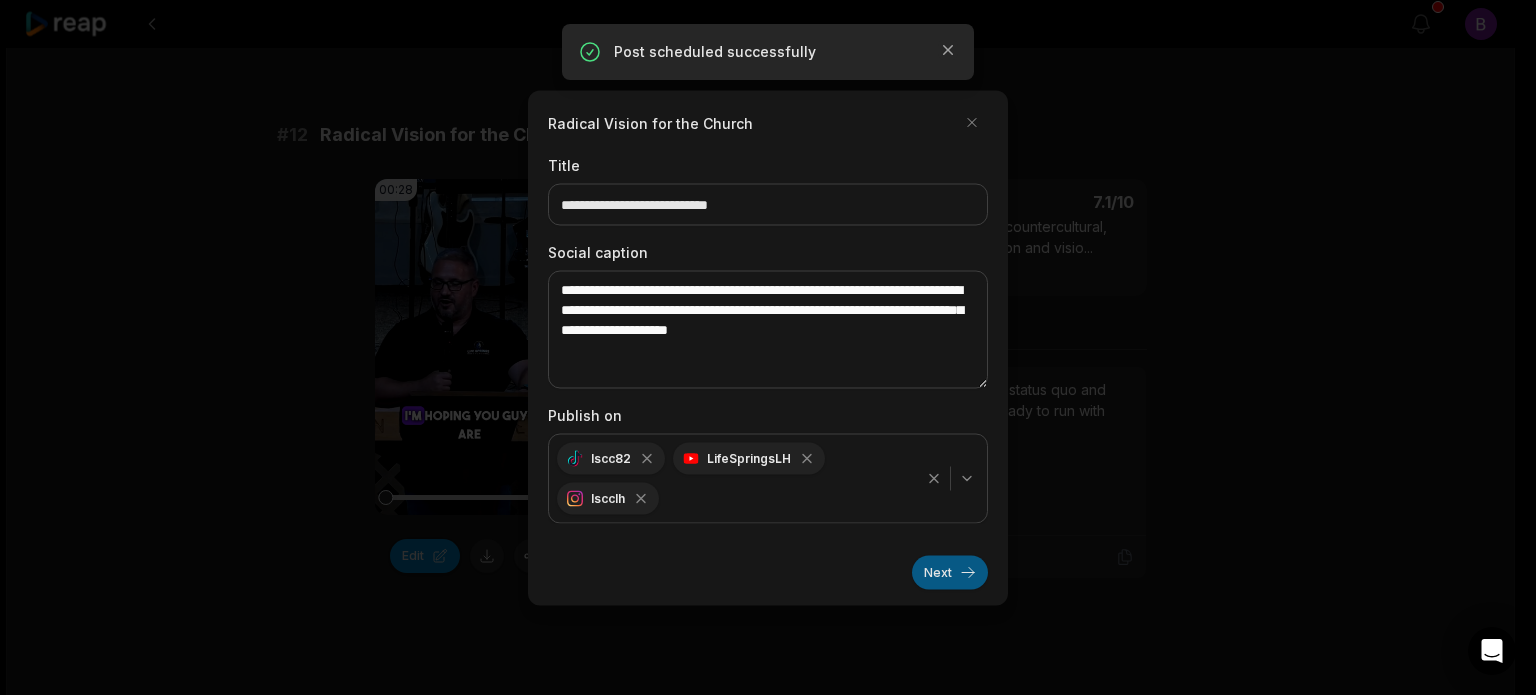 click on "Next" at bounding box center (950, 572) 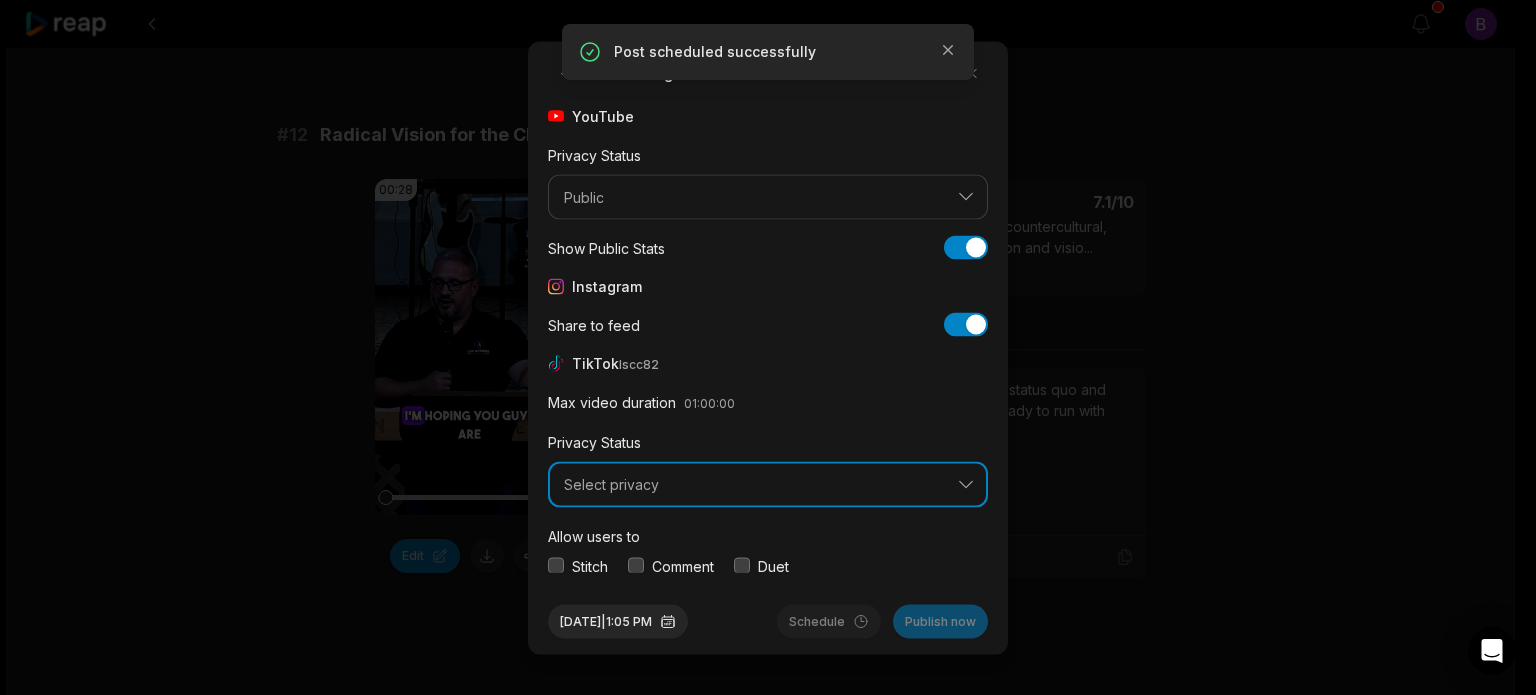 click on "Select privacy" at bounding box center (754, 485) 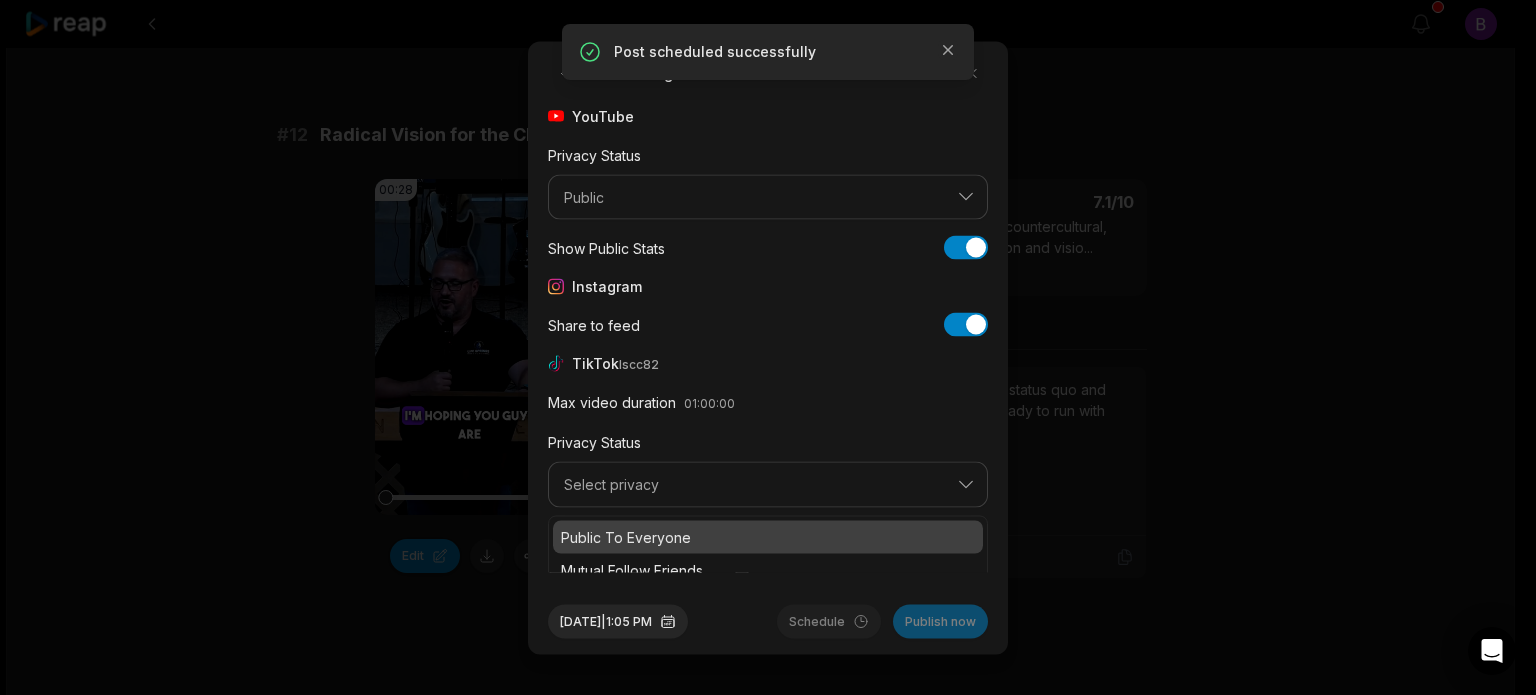 click on "Public To Everyone" at bounding box center (768, 536) 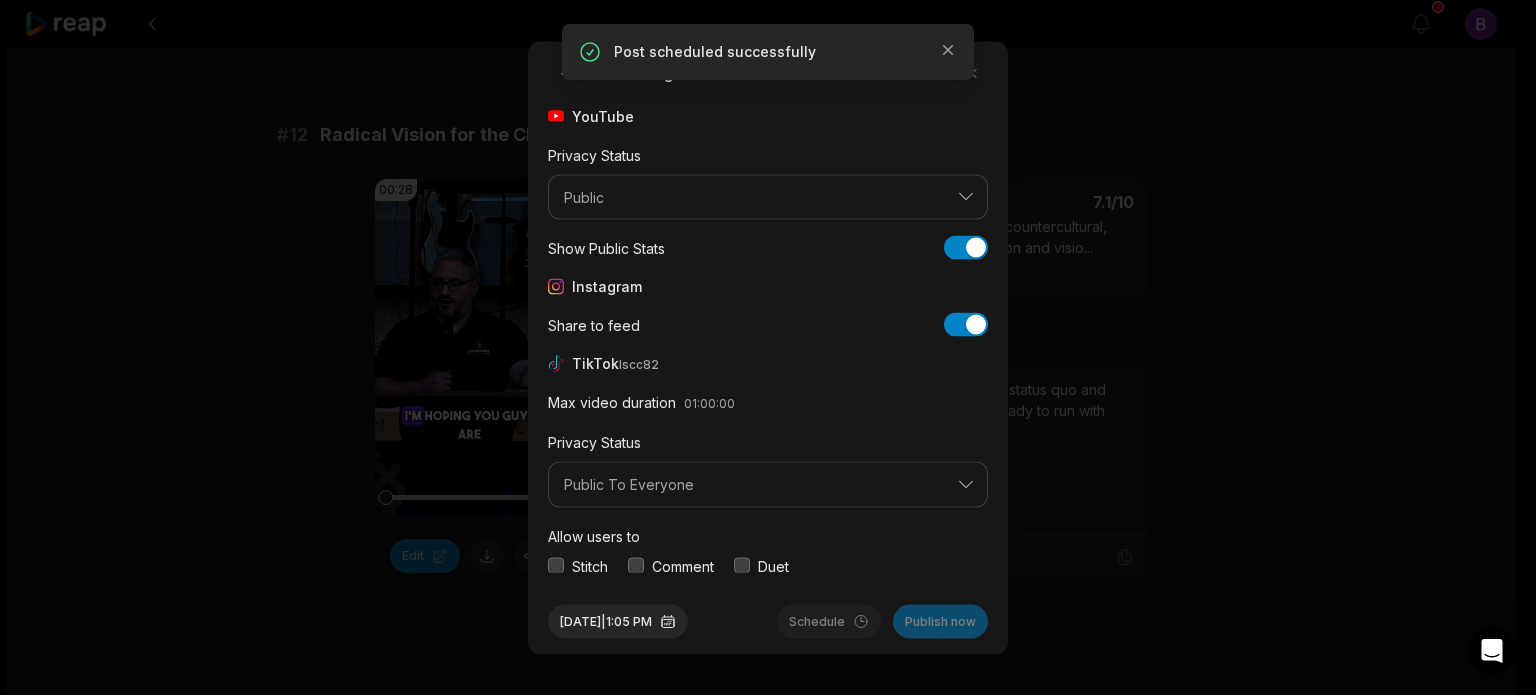 click at bounding box center [636, 566] 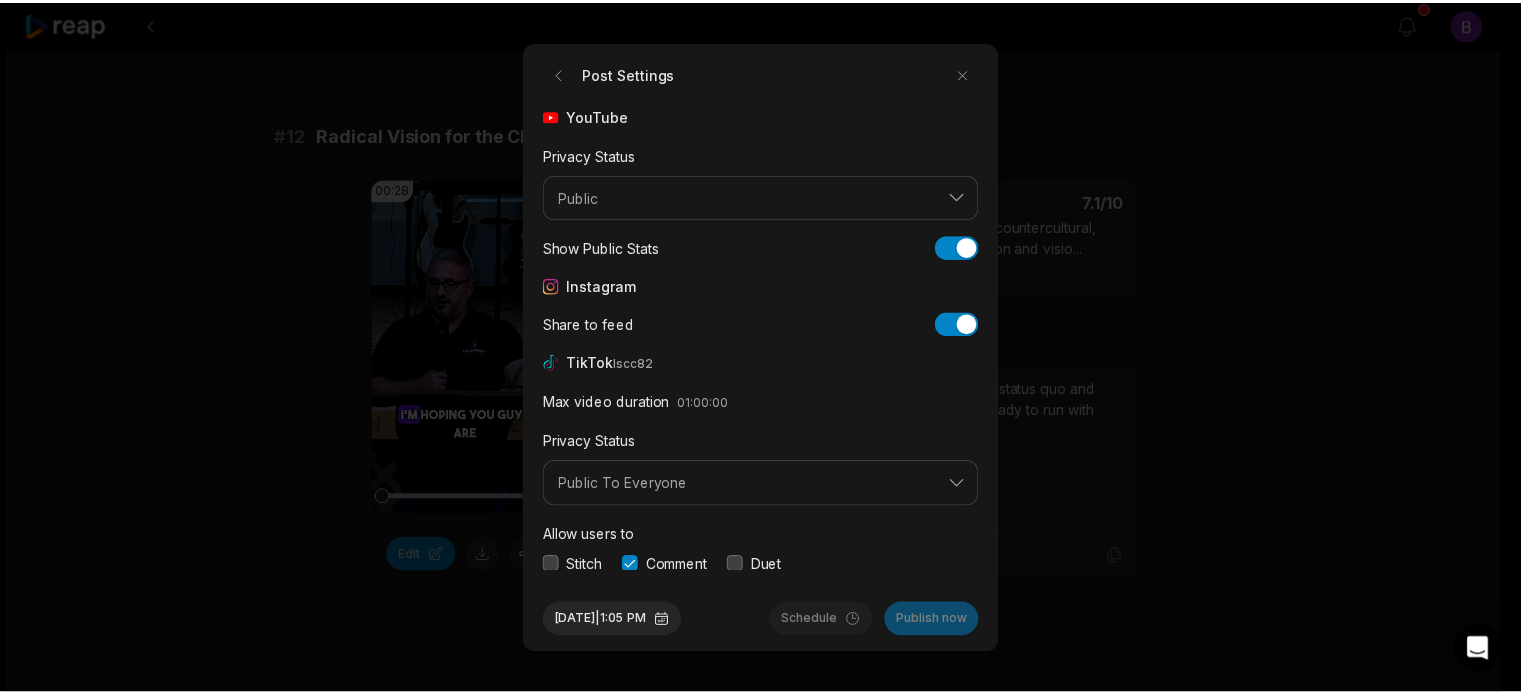 scroll, scrollTop: 75, scrollLeft: 0, axis: vertical 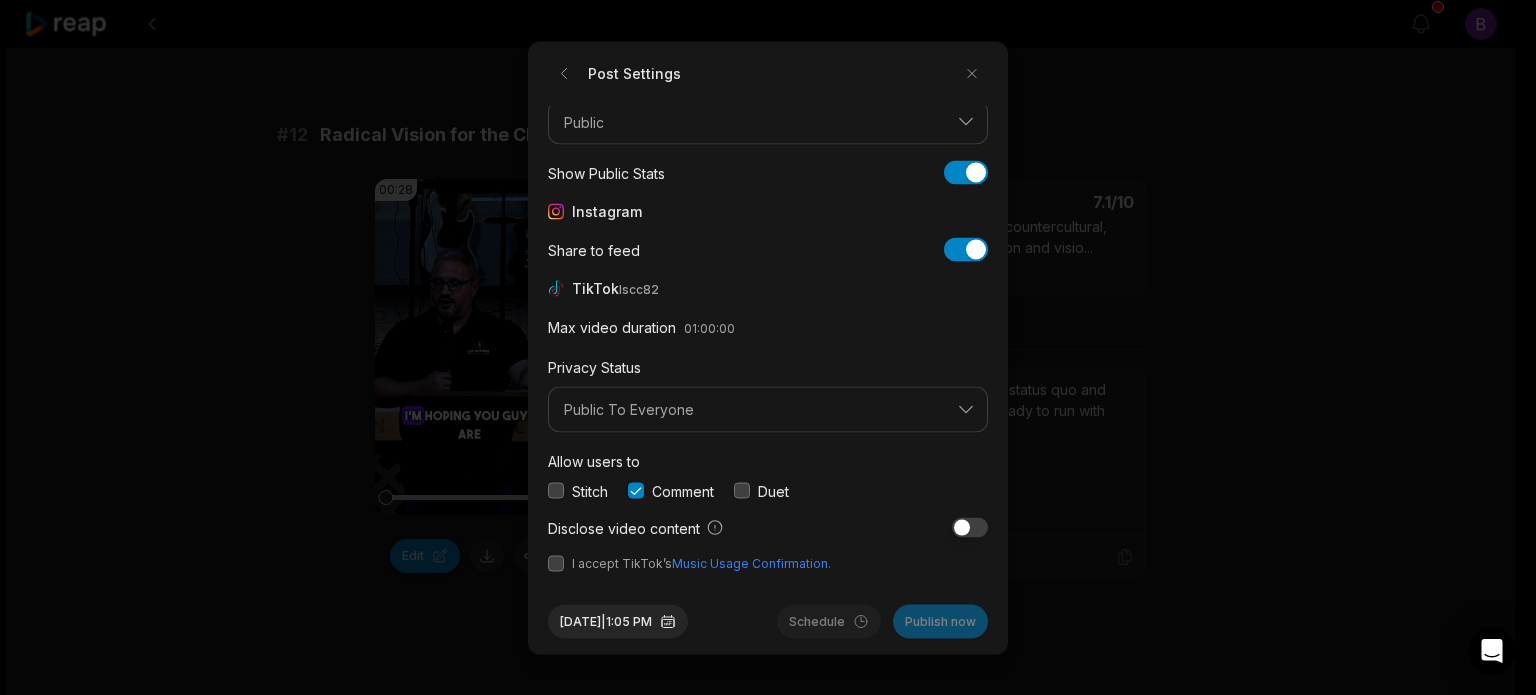 click at bounding box center [556, 563] 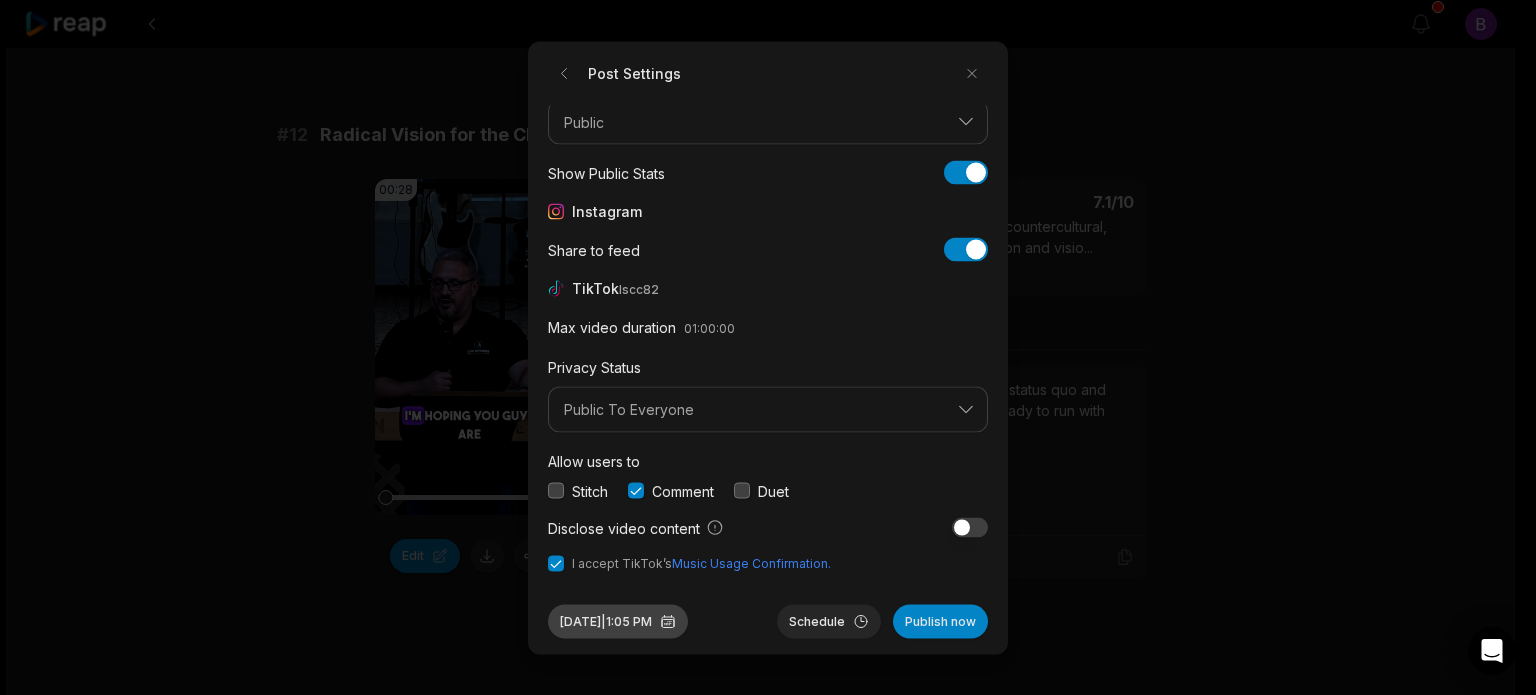 click on "[DATE]  |  [TIME]" at bounding box center [618, 621] 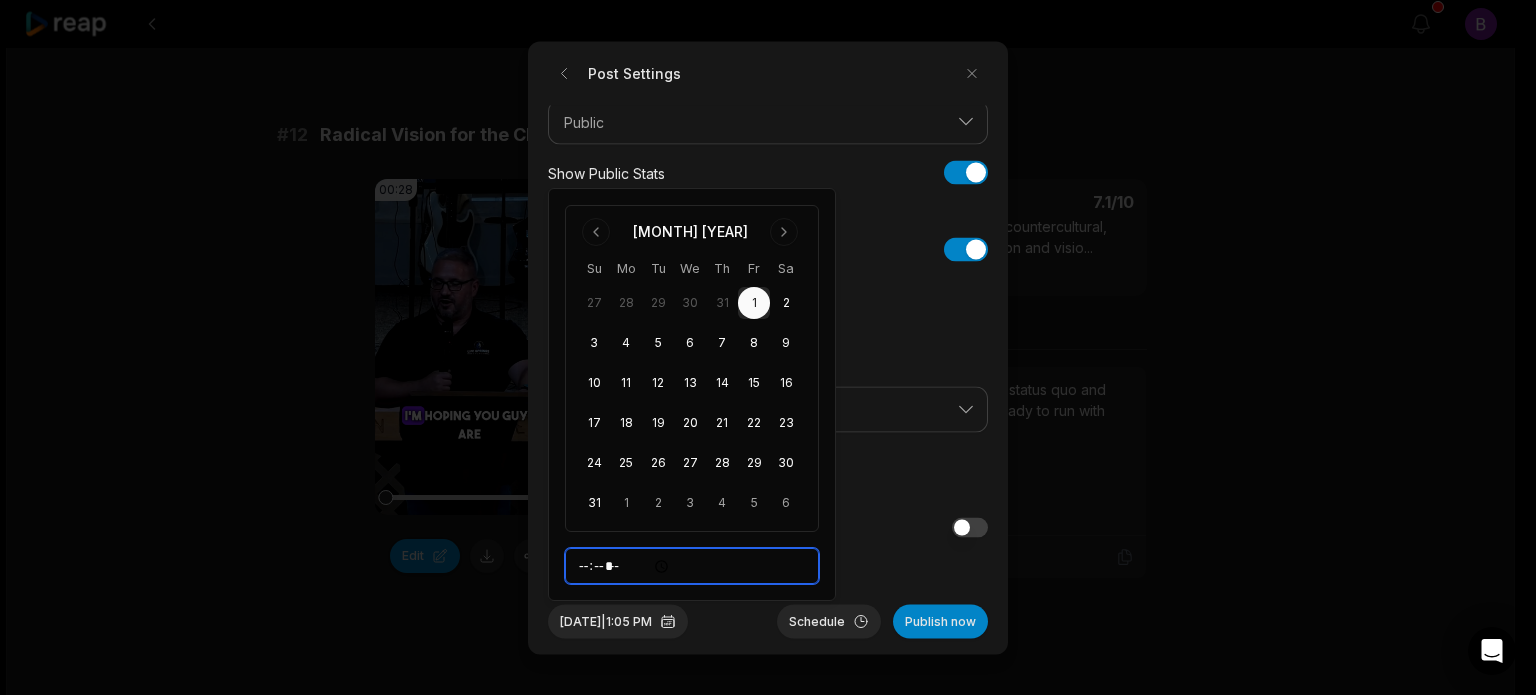 click on "*****" at bounding box center [692, 566] 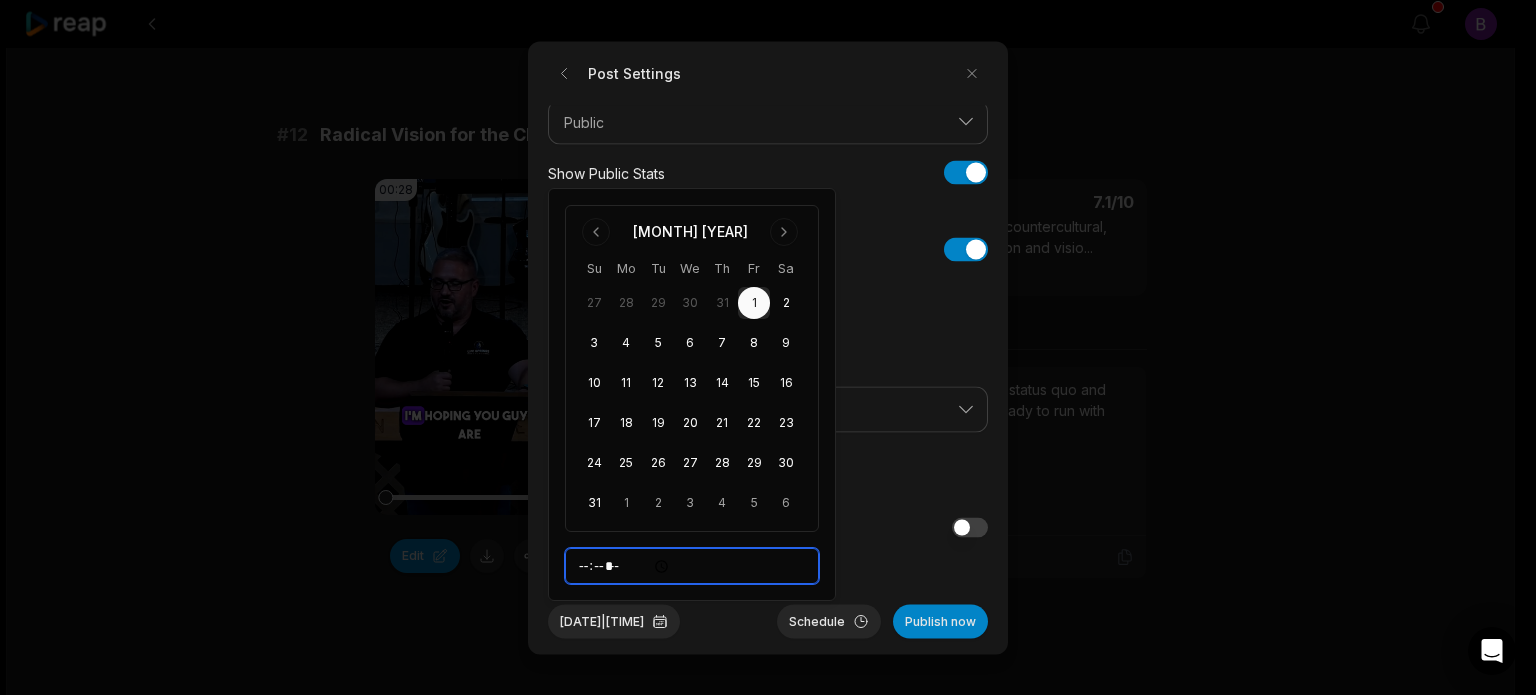 type on "*****" 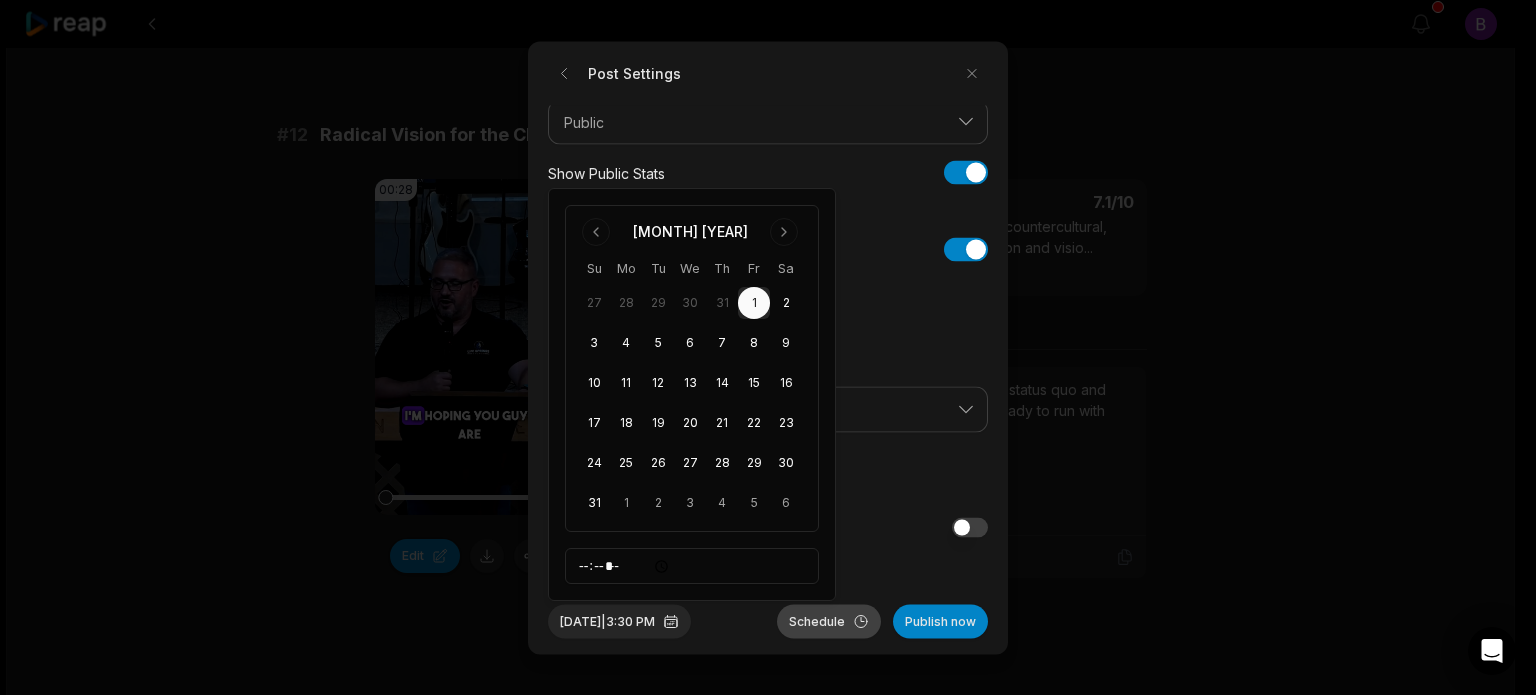 click on "Schedule" at bounding box center [829, 621] 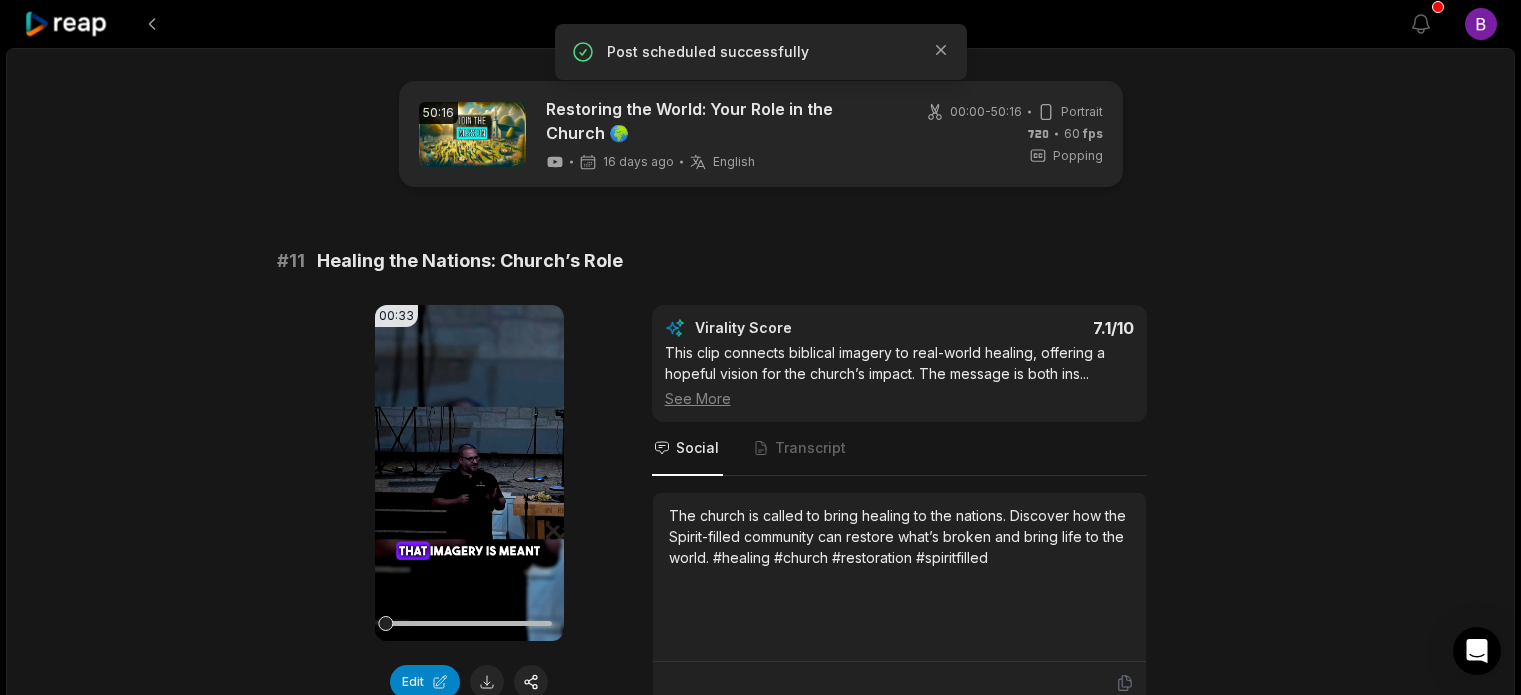 scroll, scrollTop: 704, scrollLeft: 0, axis: vertical 